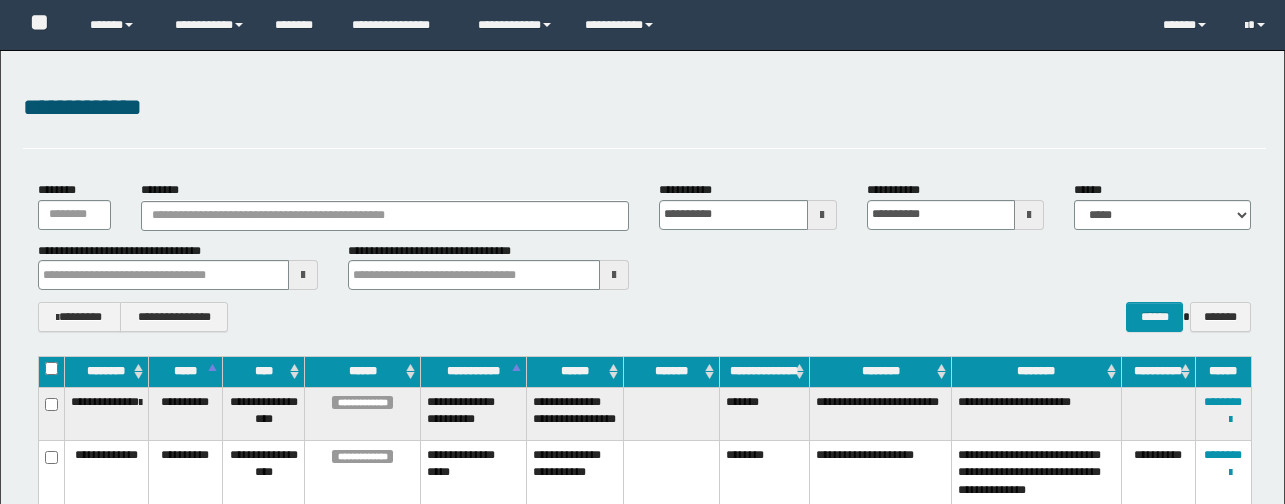 scroll, scrollTop: 726, scrollLeft: 0, axis: vertical 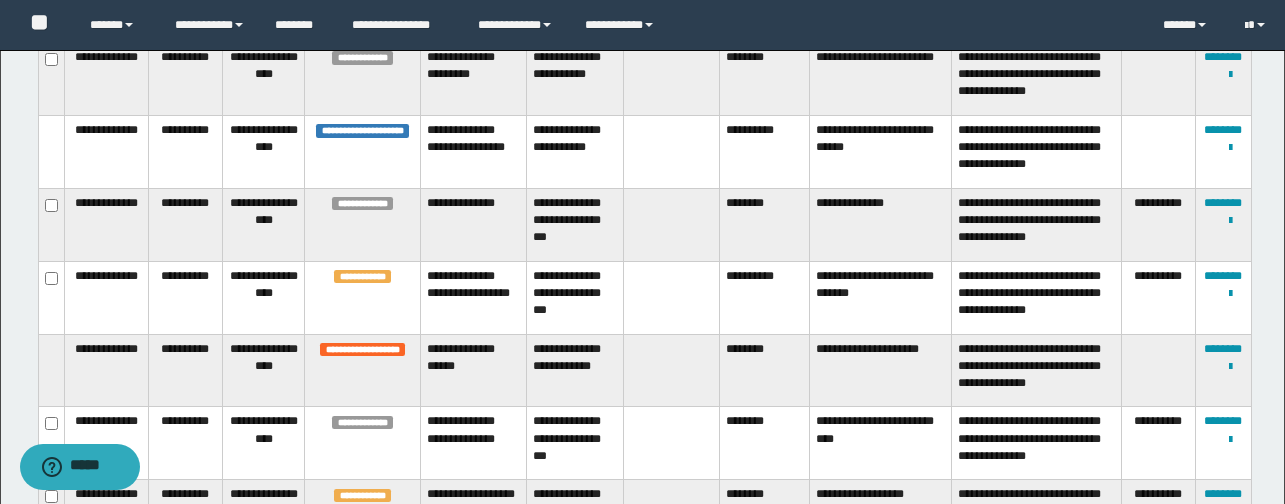 click on "**********" at bounding box center (764, 297) 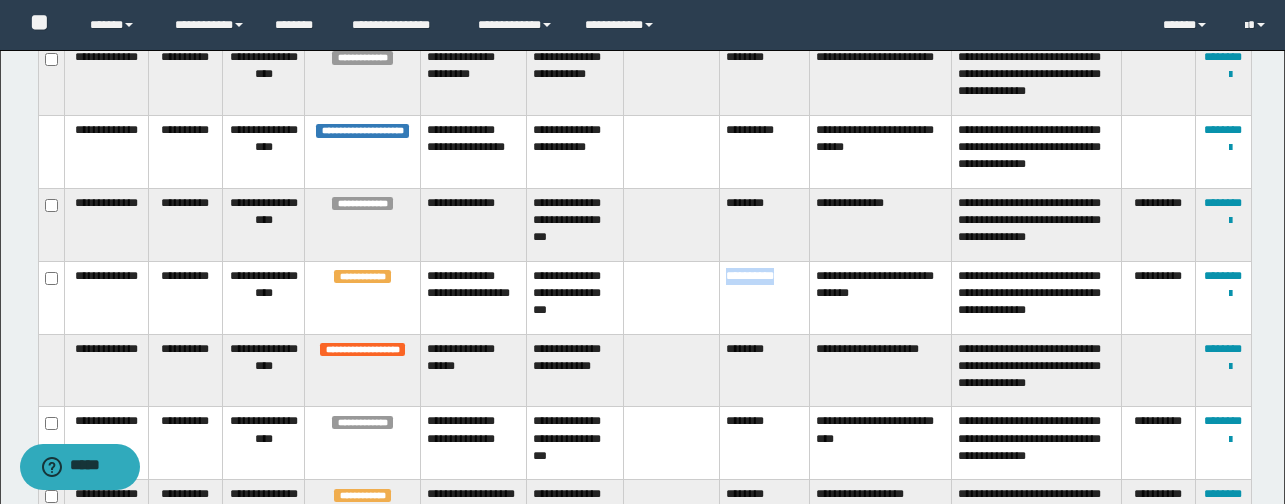 click on "**********" at bounding box center [764, 297] 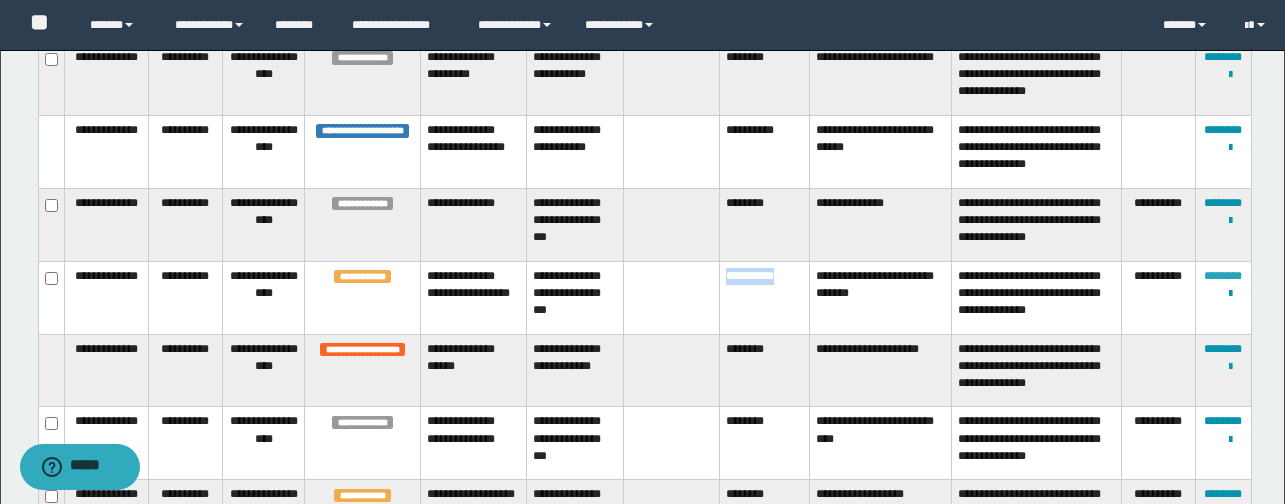 click on "********" at bounding box center (1223, 276) 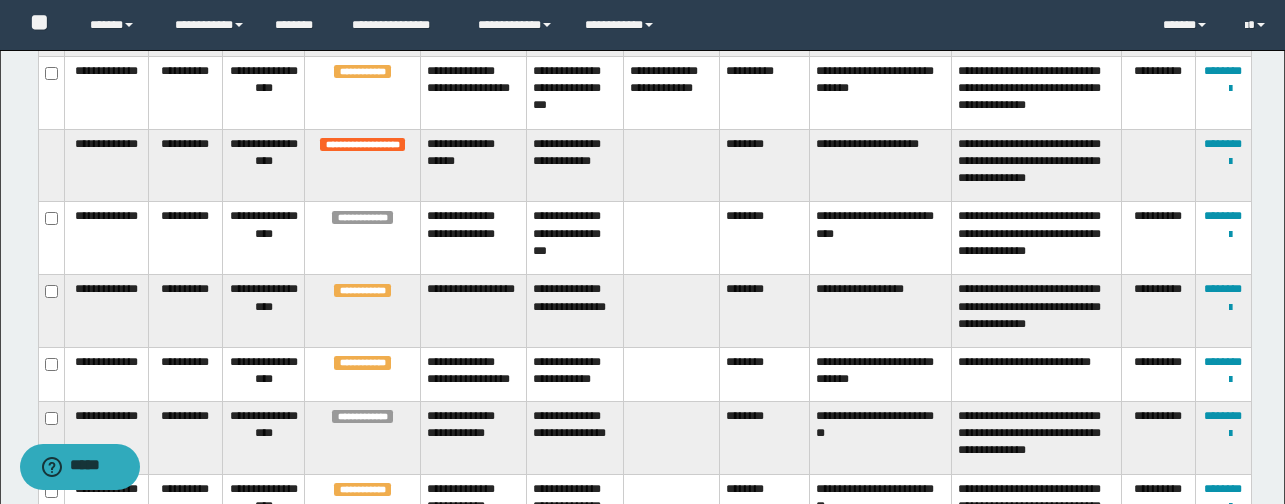 scroll, scrollTop: 680, scrollLeft: 0, axis: vertical 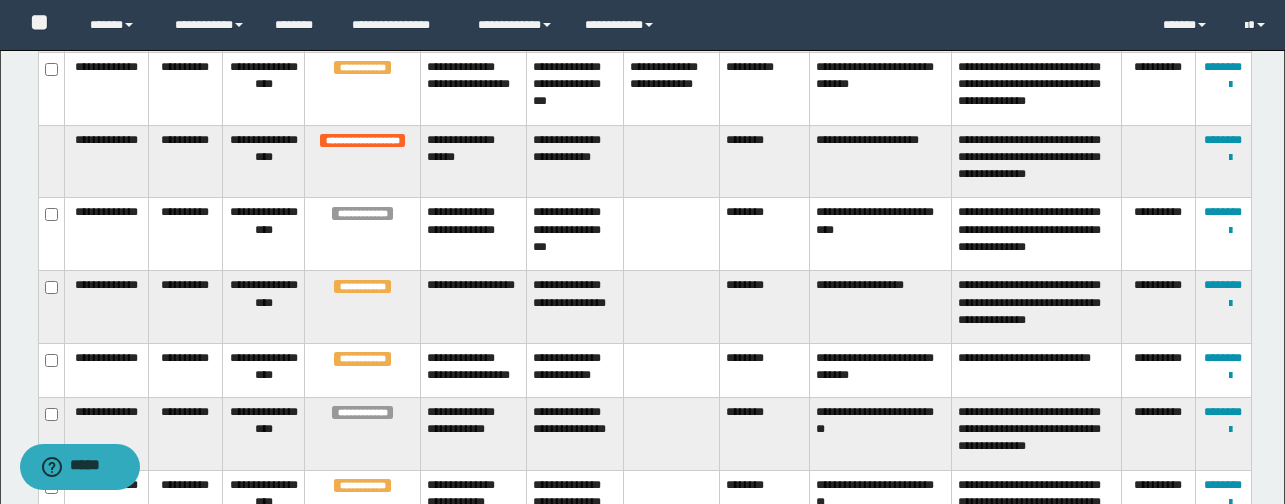 click on "********" at bounding box center [764, 307] 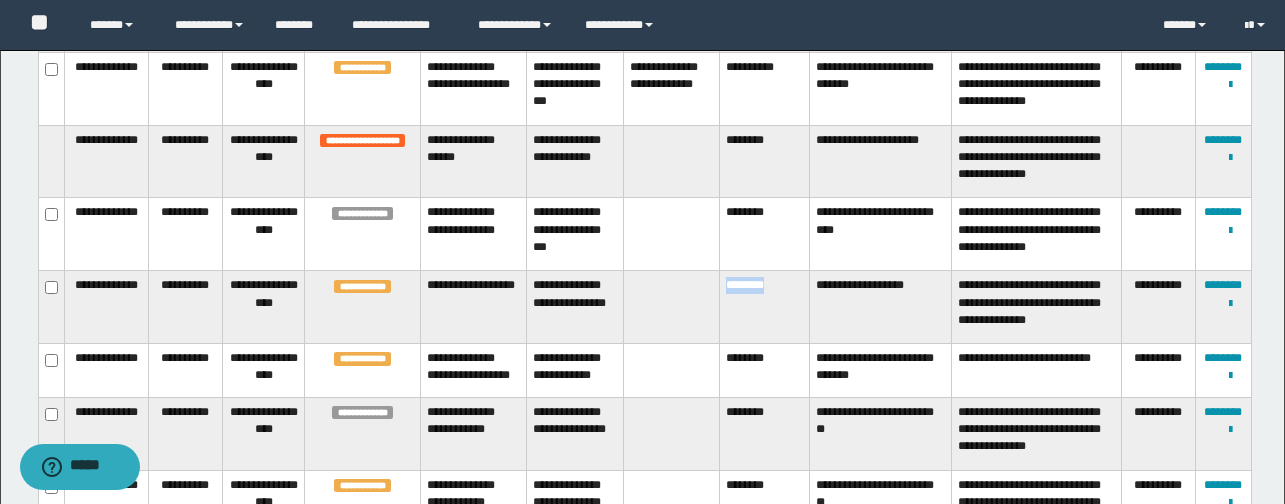 click on "********" at bounding box center [764, 307] 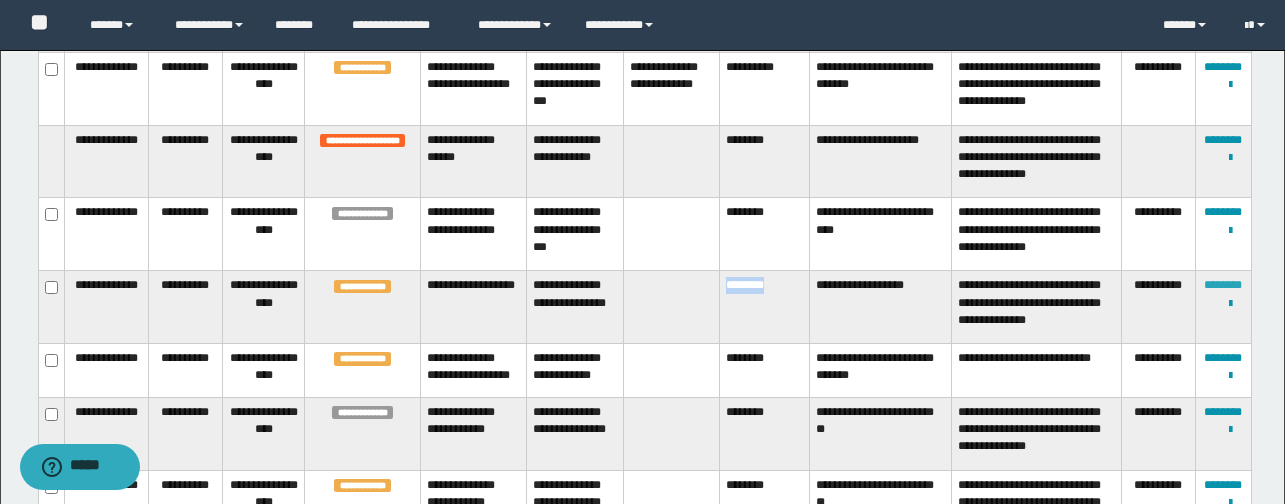 click on "********" at bounding box center [1223, 285] 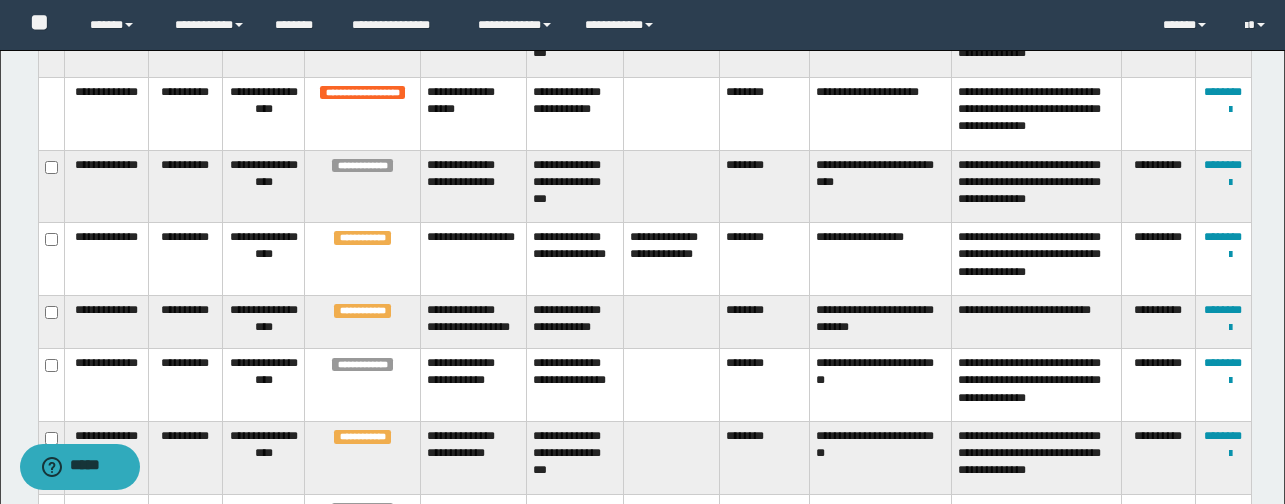 scroll, scrollTop: 655, scrollLeft: 0, axis: vertical 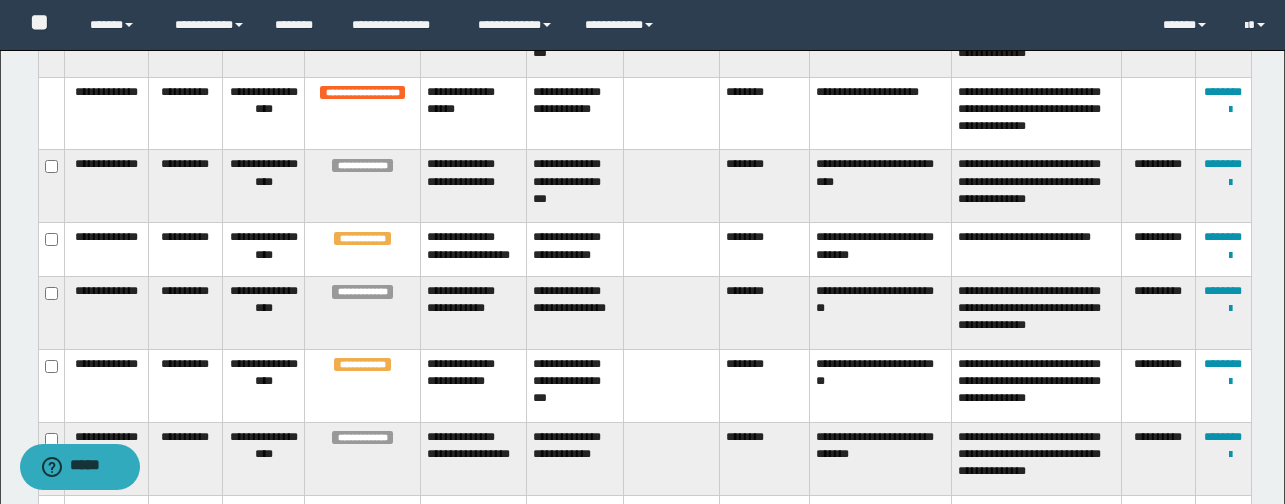 click on "********" at bounding box center [764, 250] 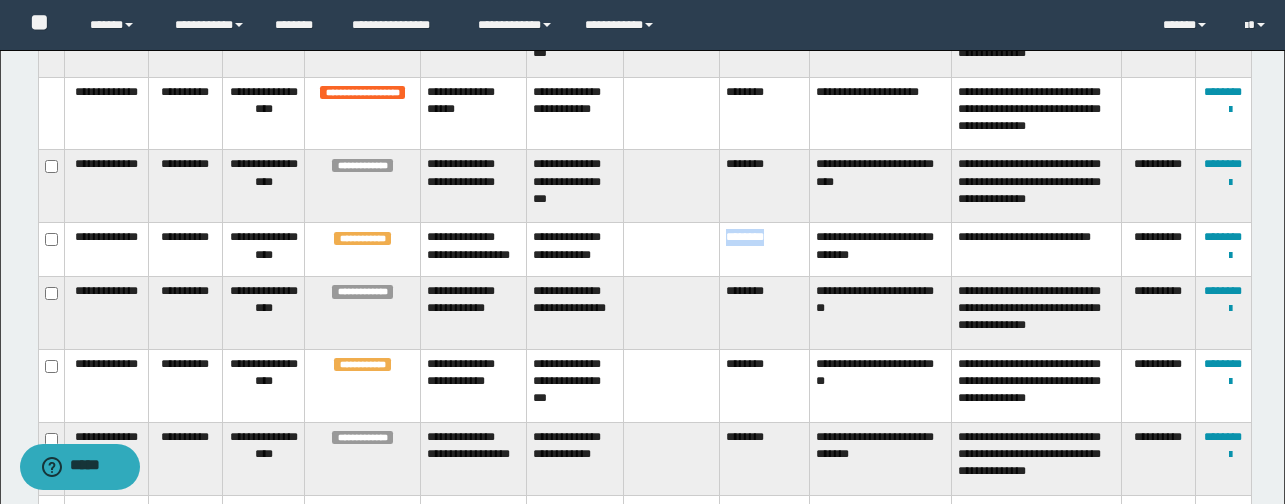 click on "********" at bounding box center (764, 250) 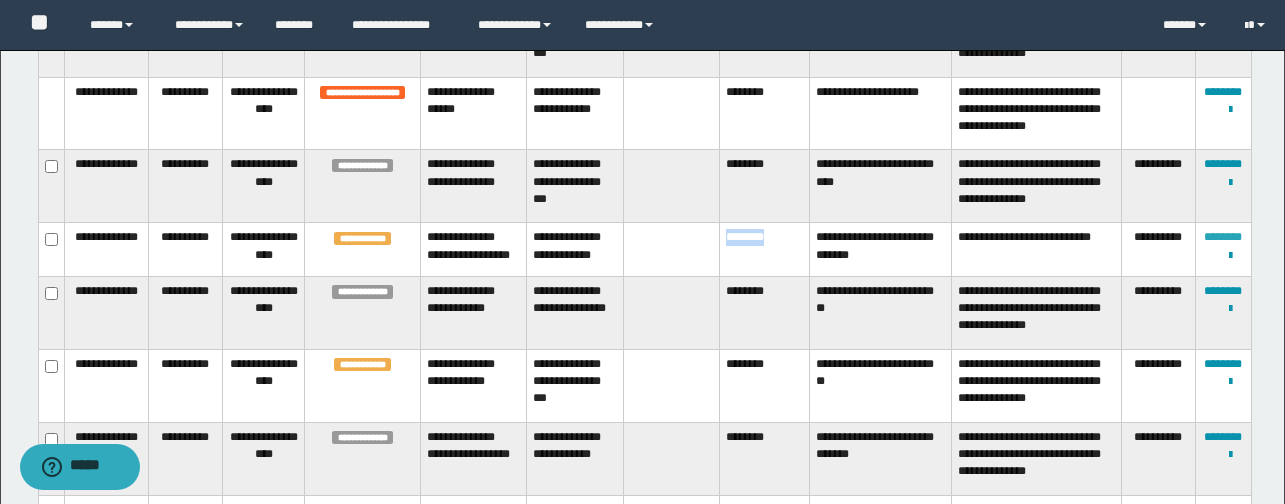 click on "********" at bounding box center [1223, 237] 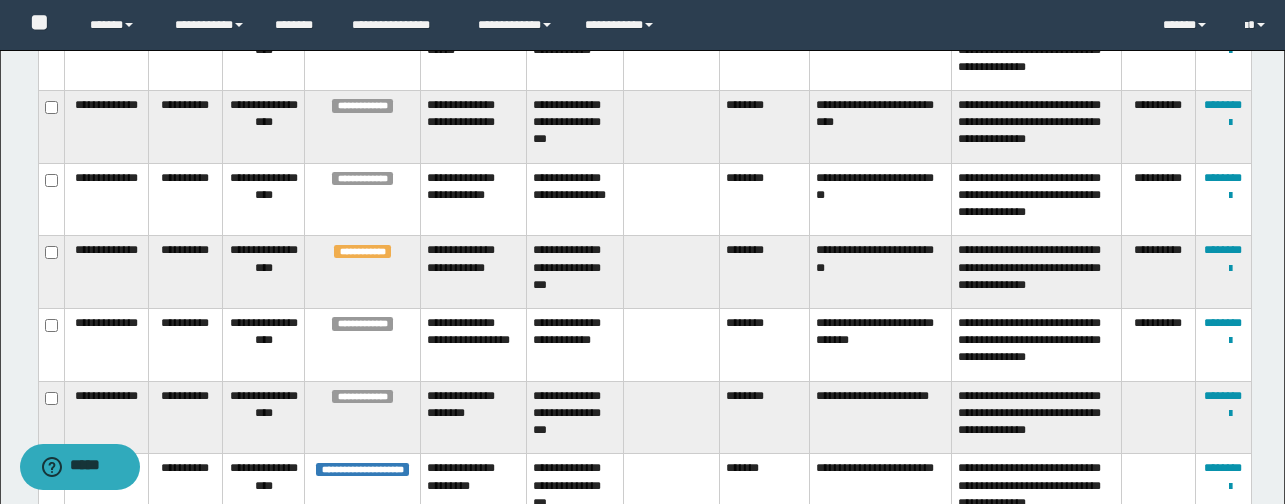 scroll, scrollTop: 714, scrollLeft: 0, axis: vertical 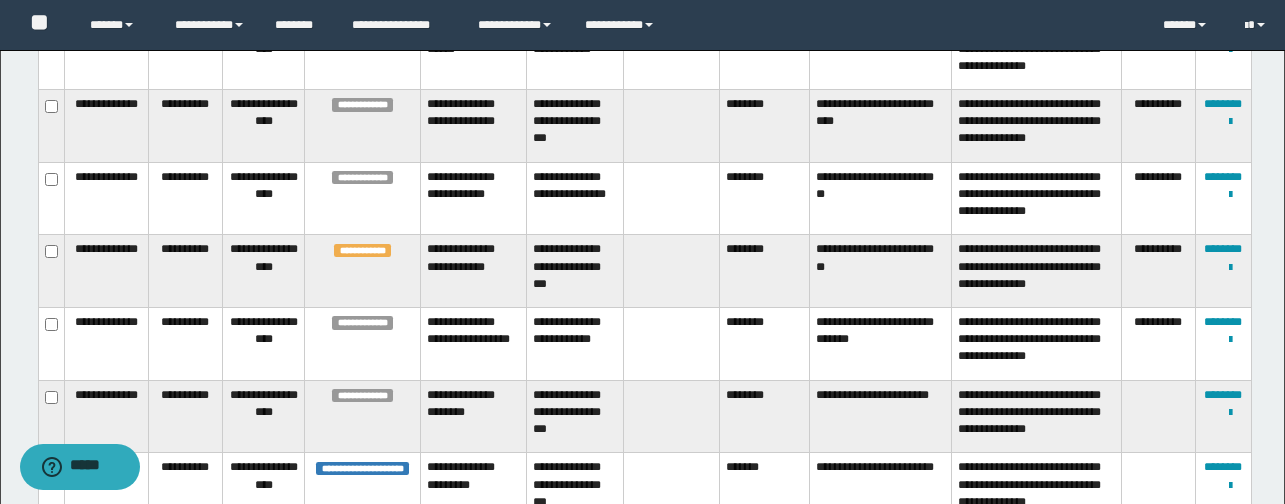 click on "********" at bounding box center [764, 271] 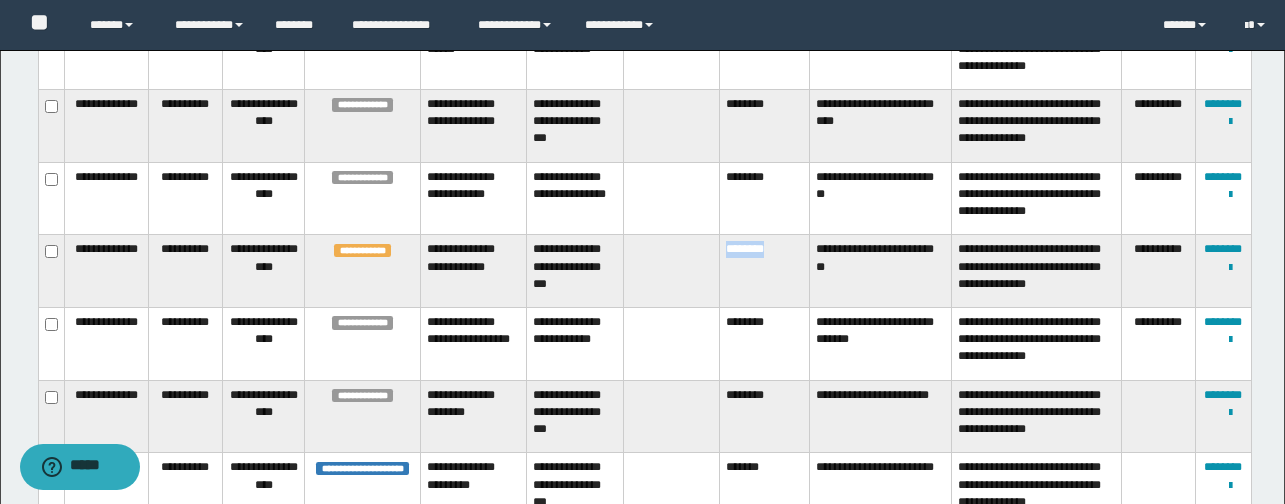 click on "********" at bounding box center (764, 271) 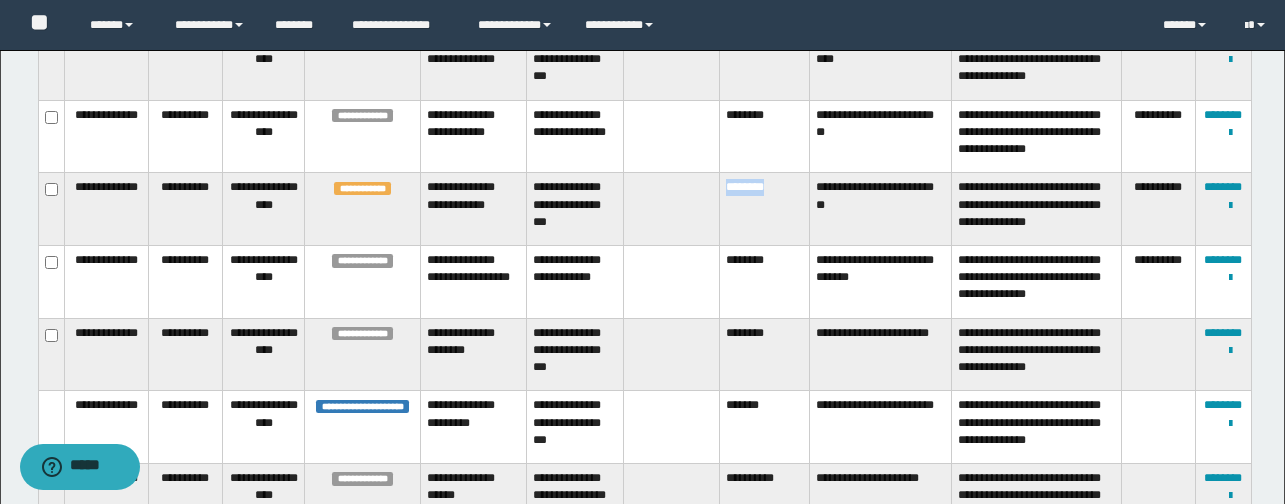scroll, scrollTop: 785, scrollLeft: 0, axis: vertical 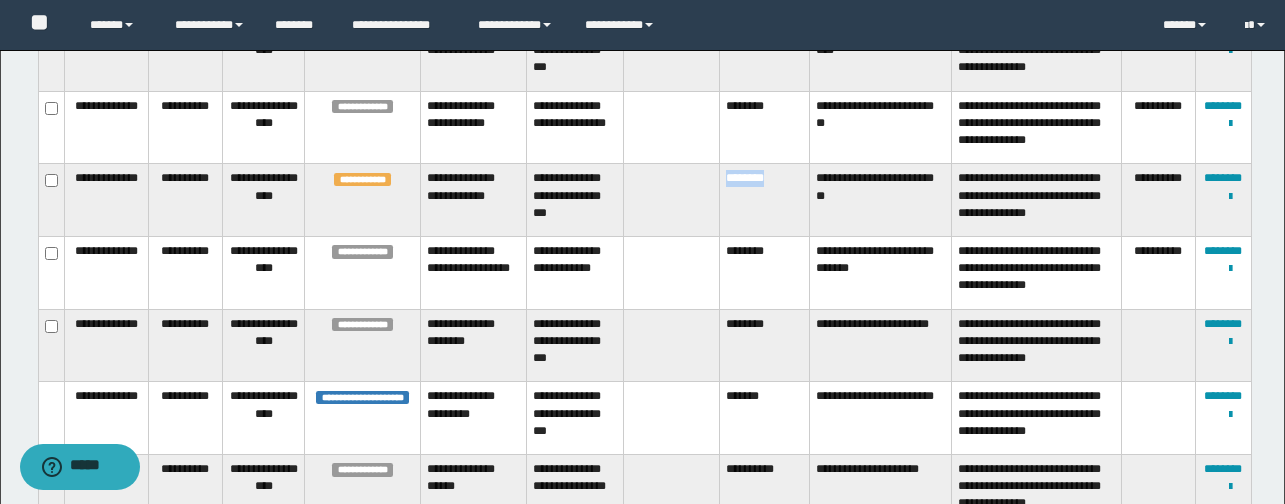 copy on "********" 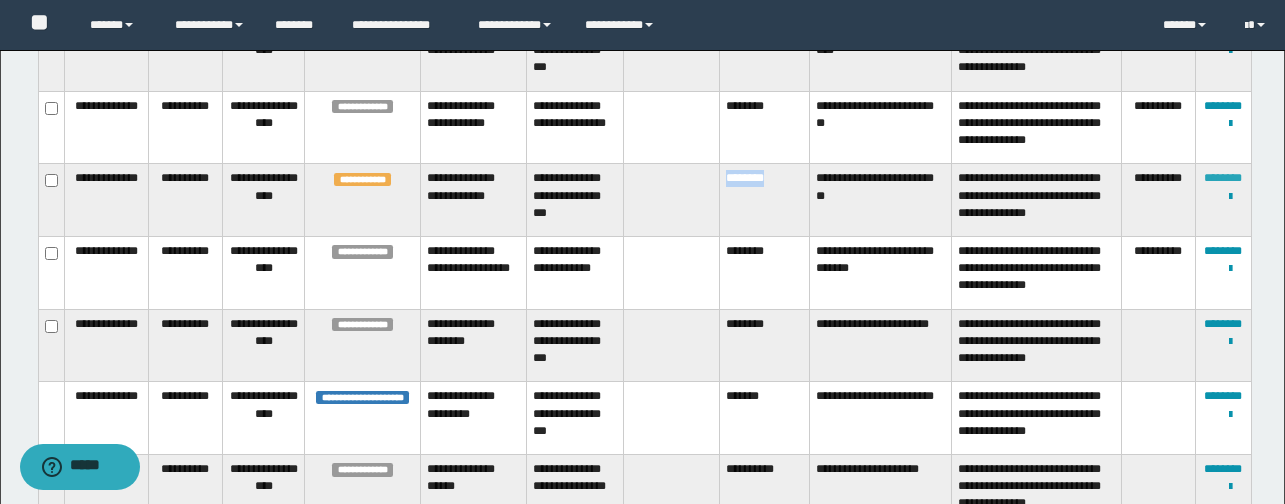 click on "********" at bounding box center (1223, 178) 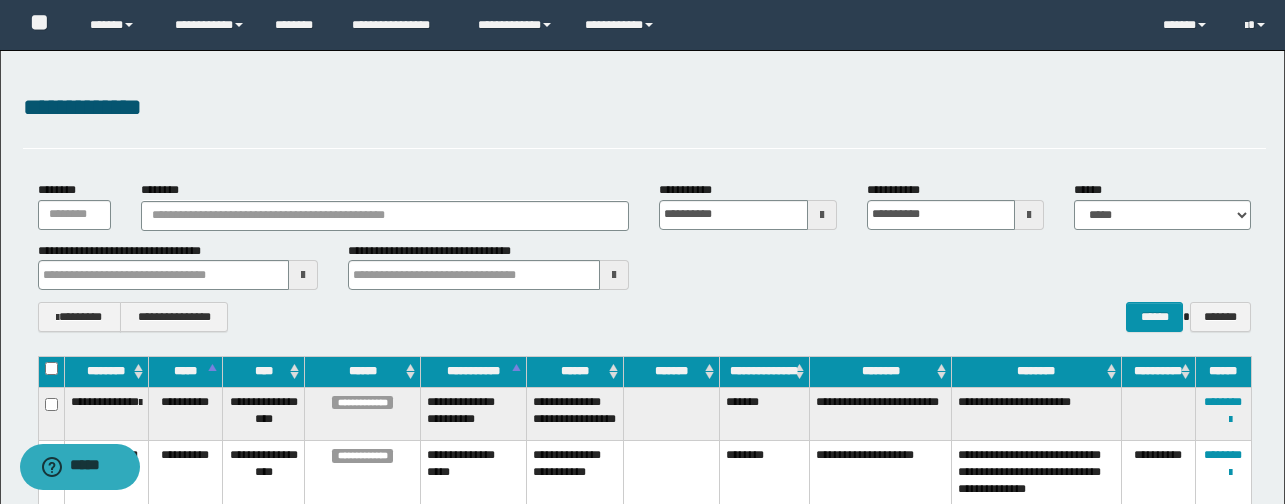 scroll, scrollTop: 274, scrollLeft: 0, axis: vertical 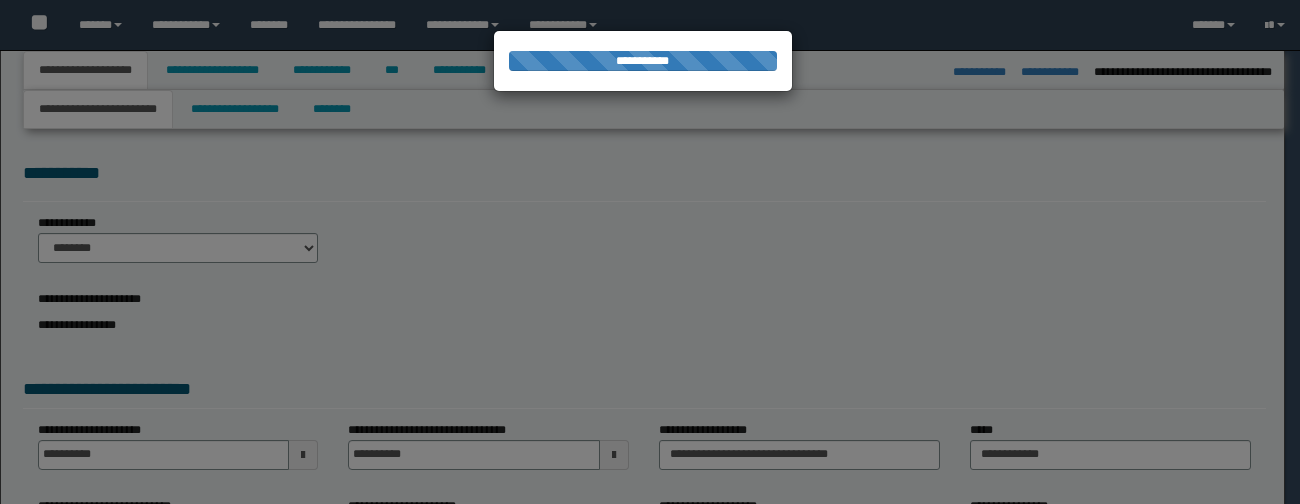 select on "*" 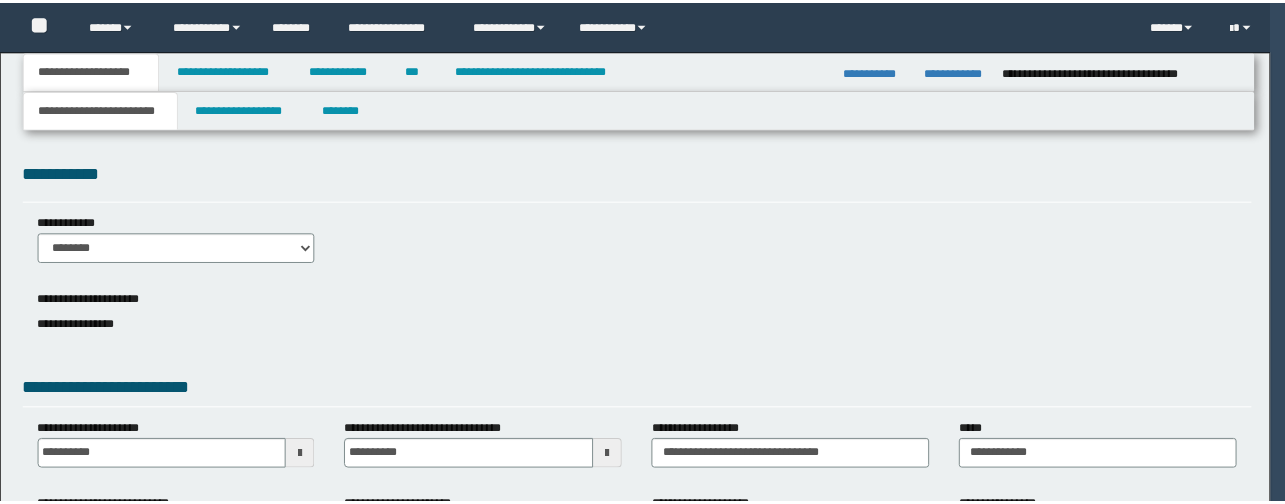 scroll, scrollTop: 0, scrollLeft: 0, axis: both 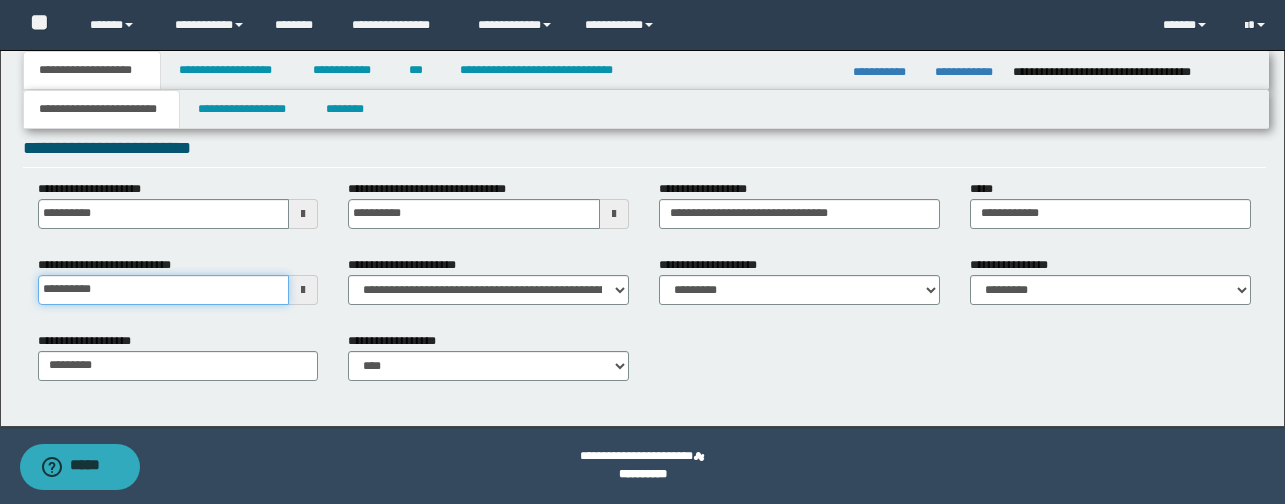 click on "**********" at bounding box center (164, 290) 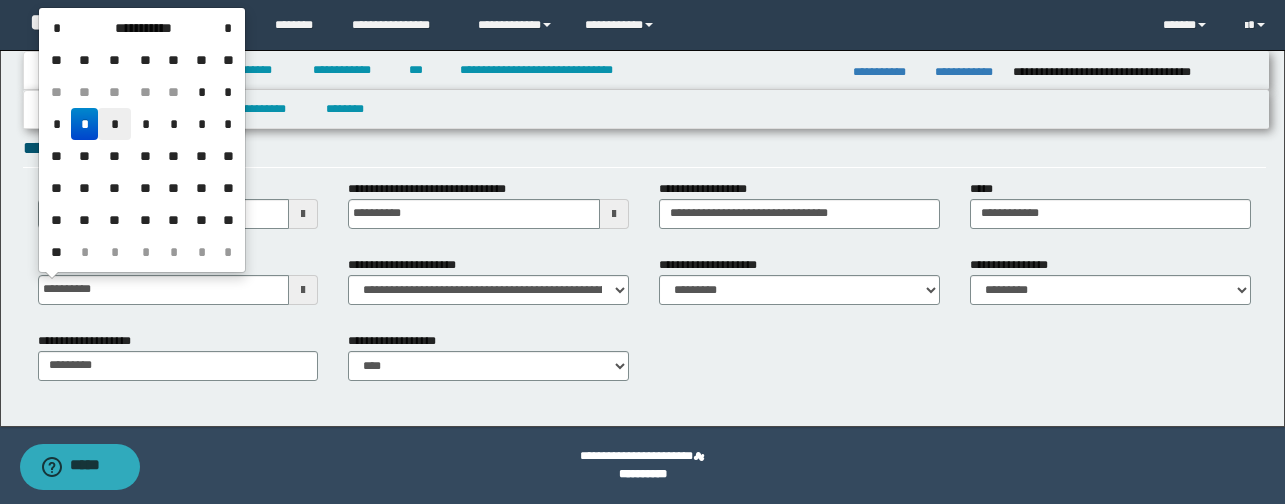click on "*" at bounding box center (114, 124) 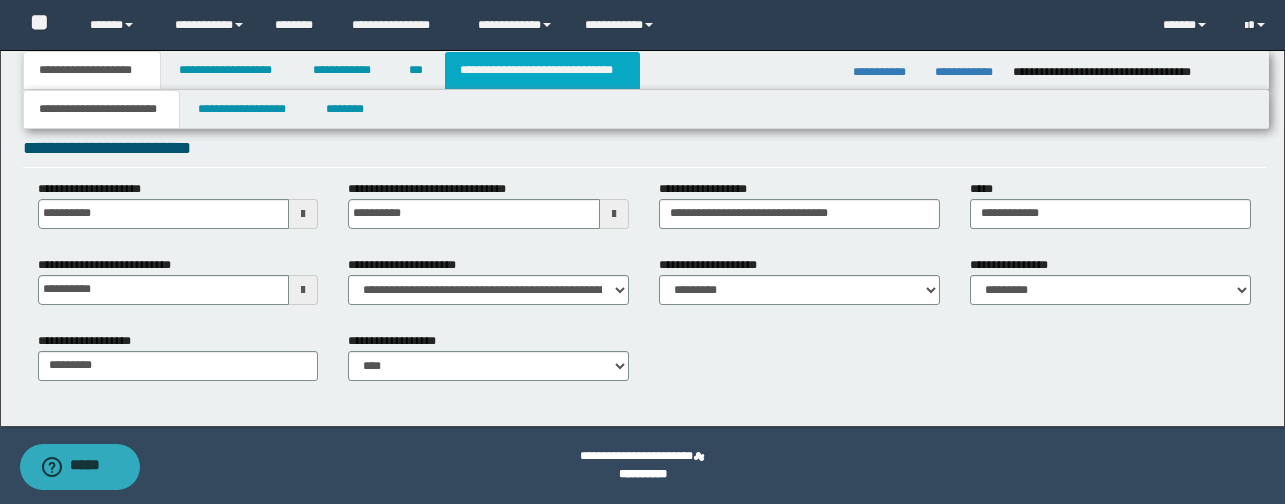 click on "**********" at bounding box center [542, 70] 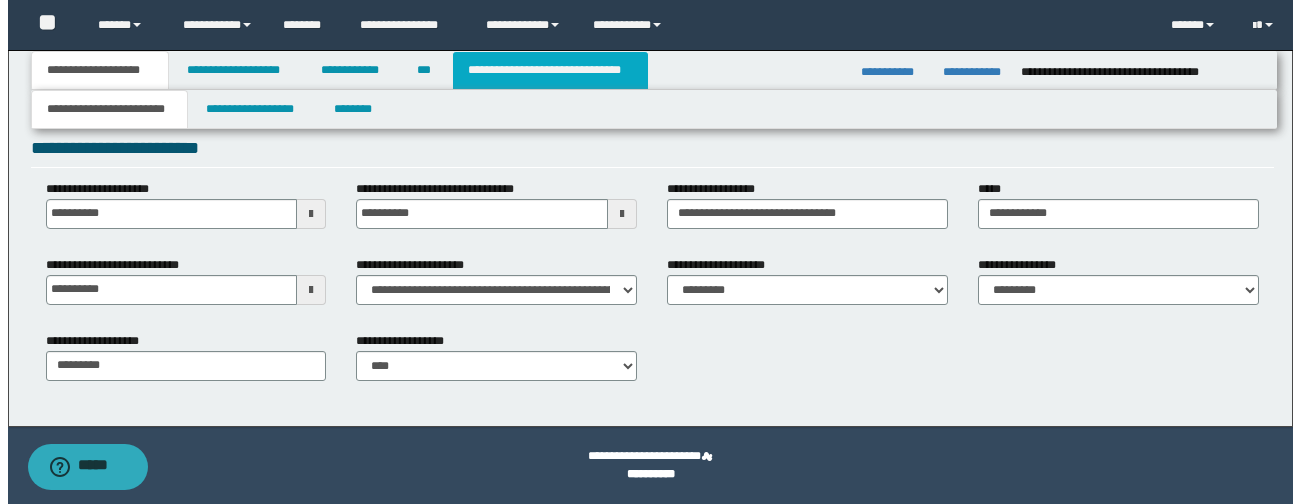 scroll, scrollTop: 0, scrollLeft: 0, axis: both 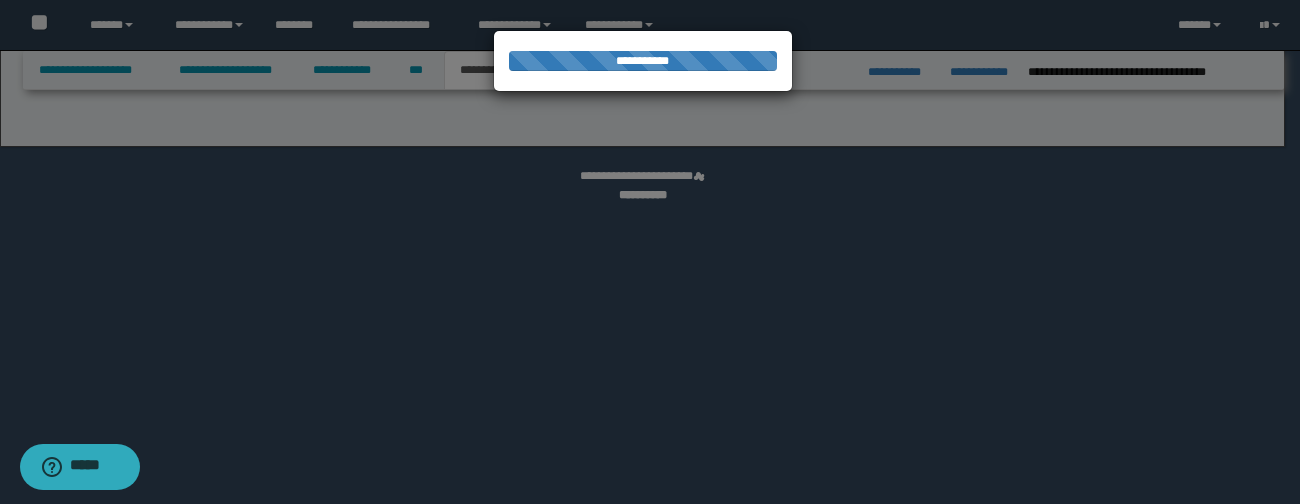 select on "*" 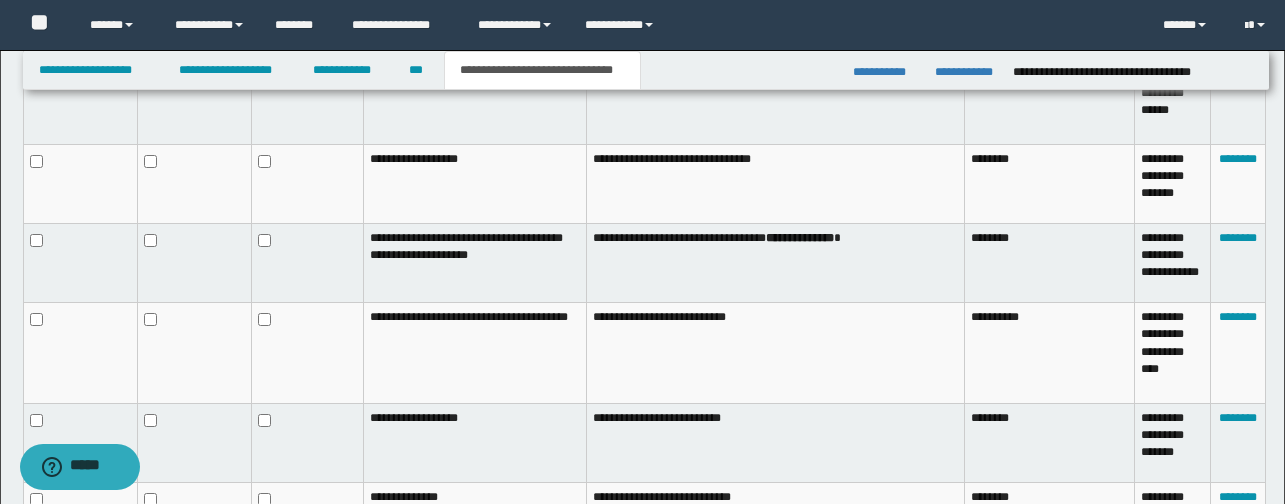 scroll, scrollTop: 1465, scrollLeft: 0, axis: vertical 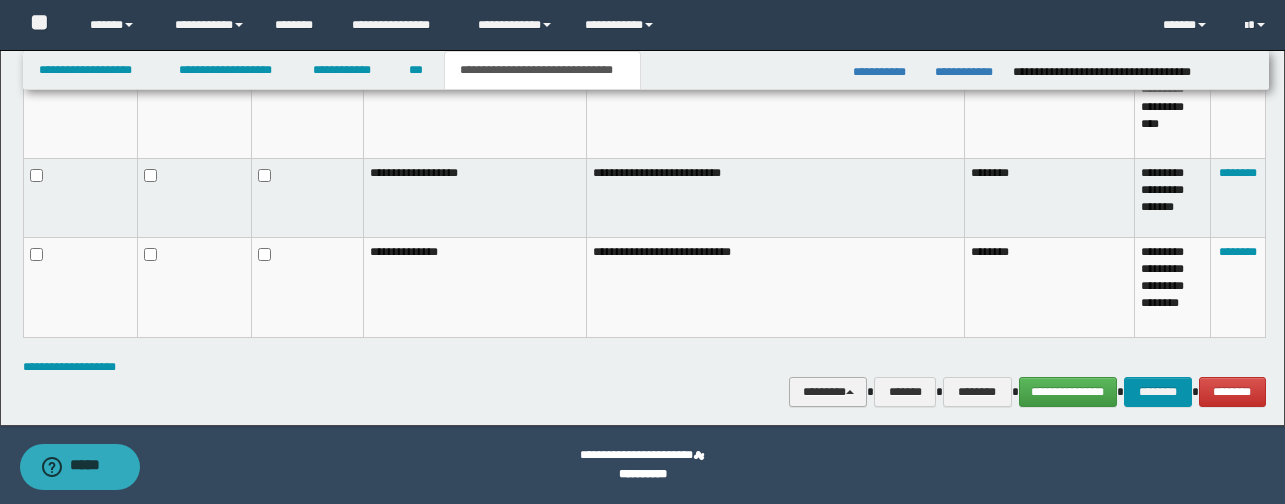 click on "********" at bounding box center [828, 392] 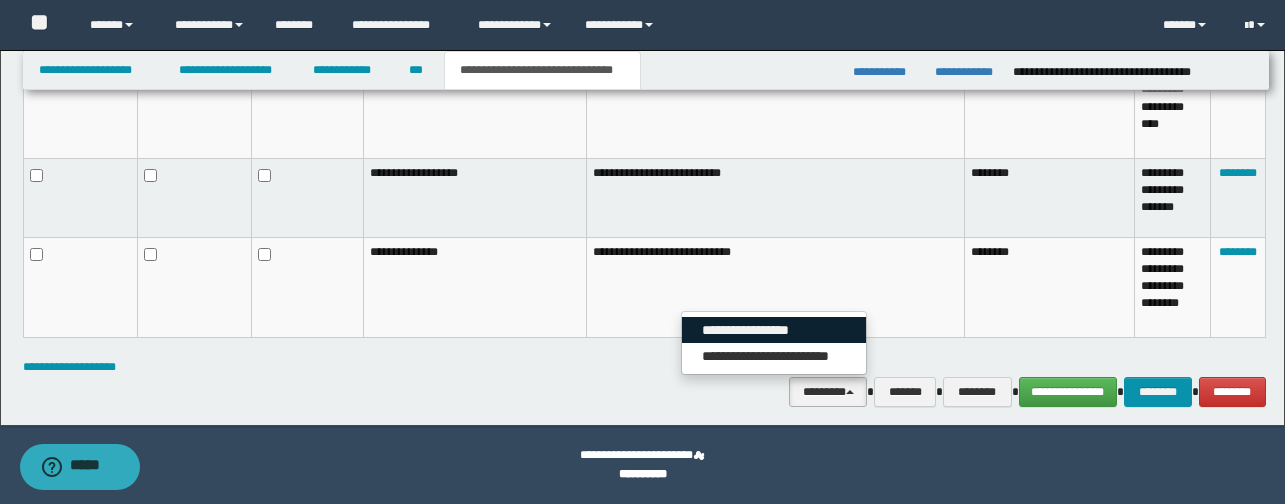 click on "**********" at bounding box center [774, 330] 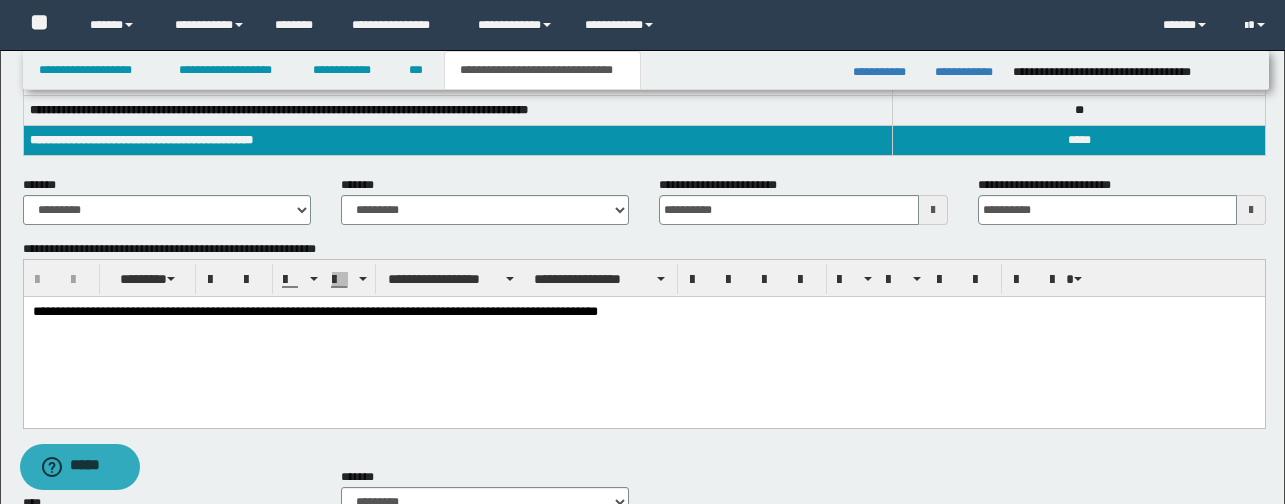 scroll, scrollTop: 310, scrollLeft: 0, axis: vertical 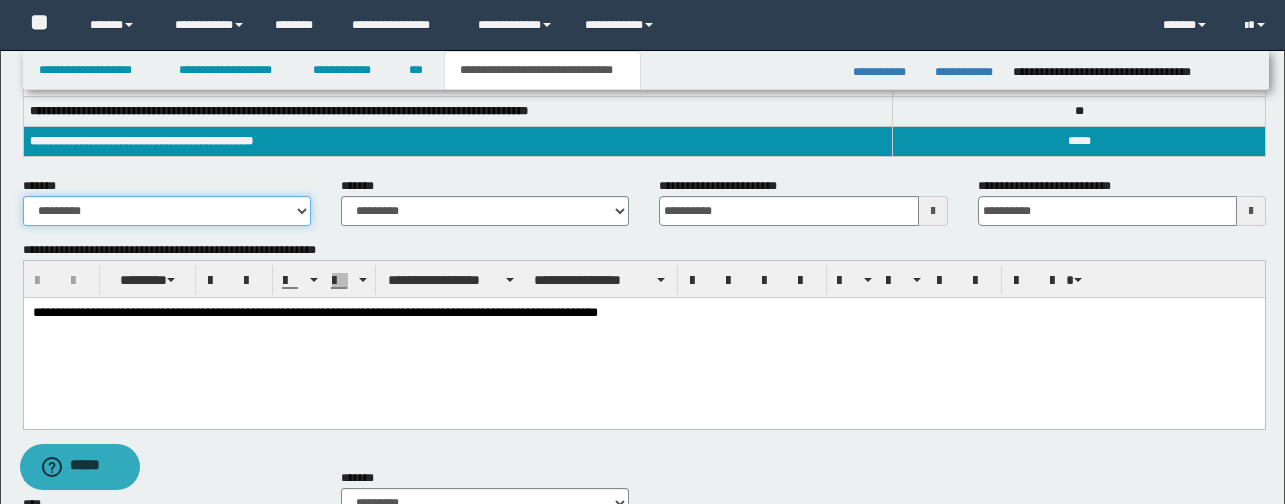 click on "**********" at bounding box center [167, 211] 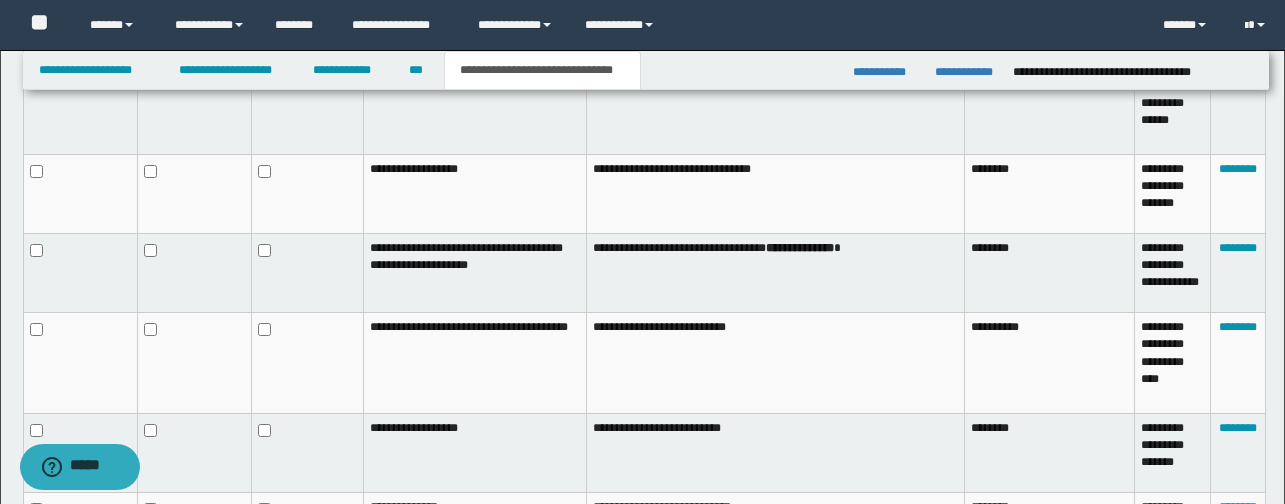 scroll, scrollTop: 1465, scrollLeft: 0, axis: vertical 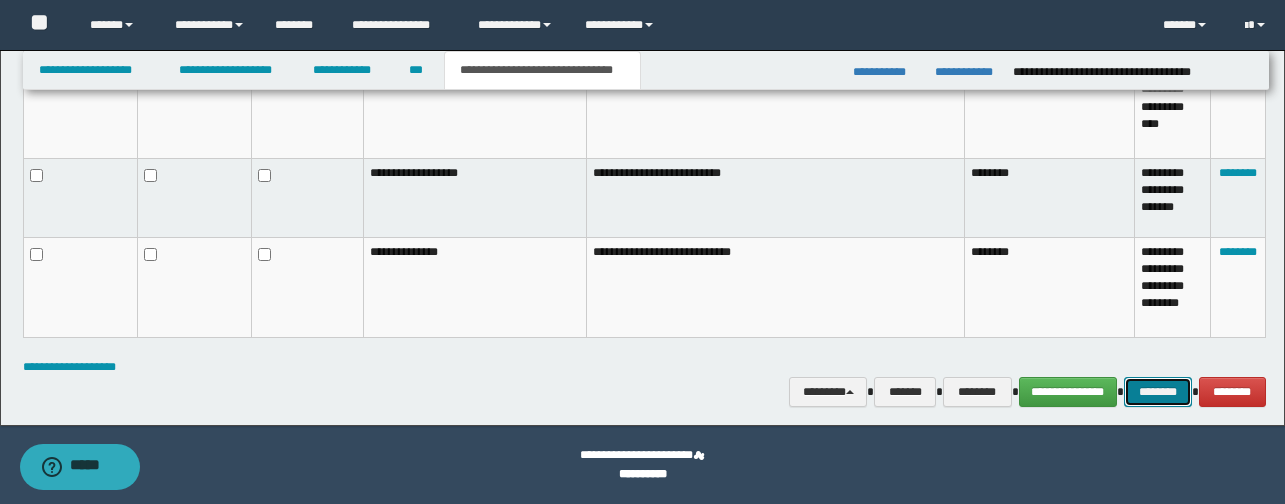 click on "********" at bounding box center (1158, 392) 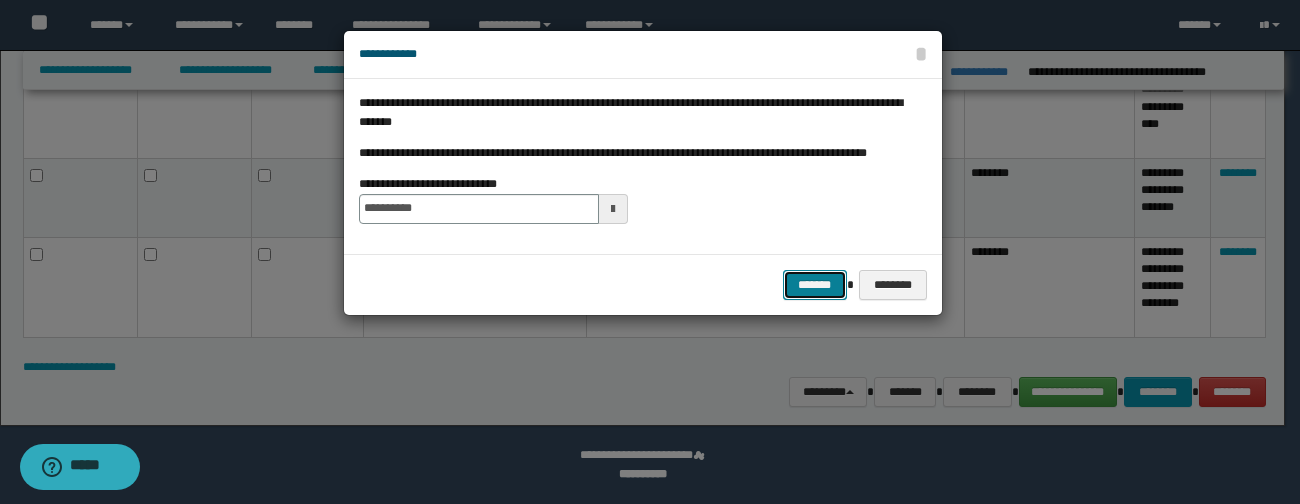 click on "*******" at bounding box center [815, 285] 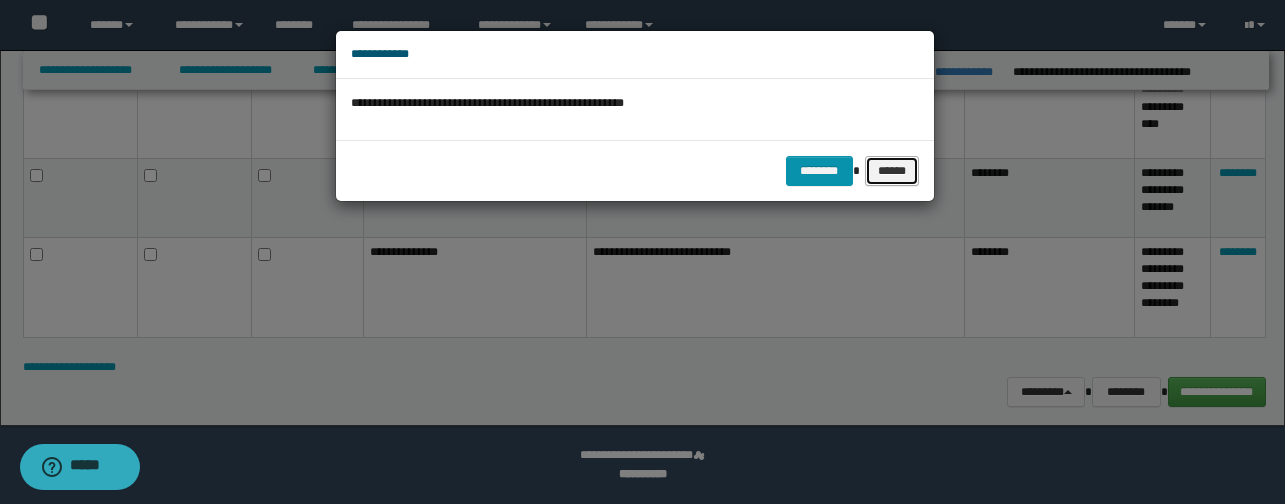 click on "******" at bounding box center (892, 171) 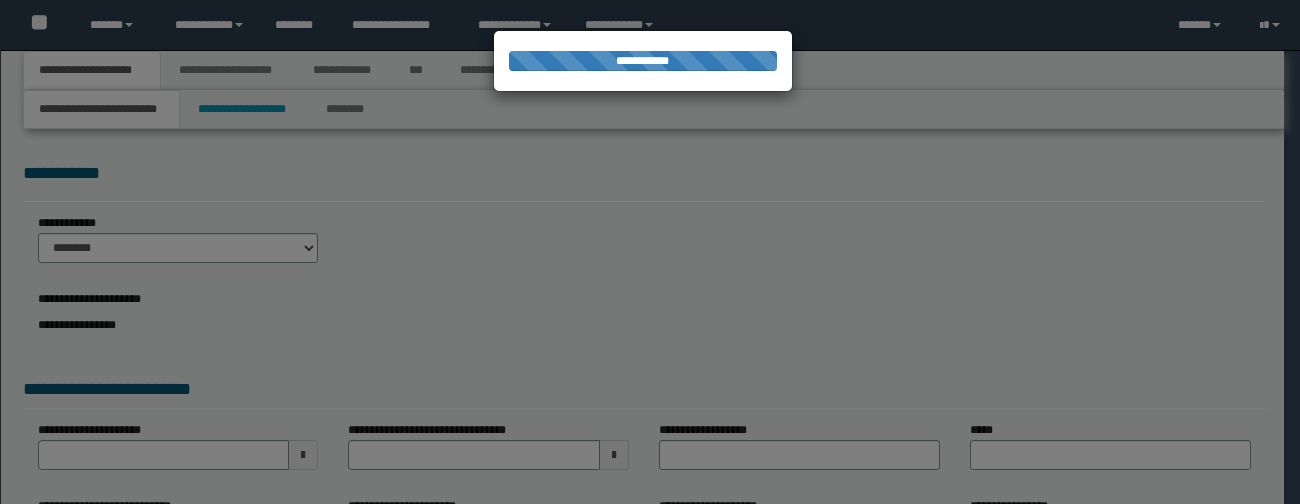 scroll, scrollTop: 0, scrollLeft: 0, axis: both 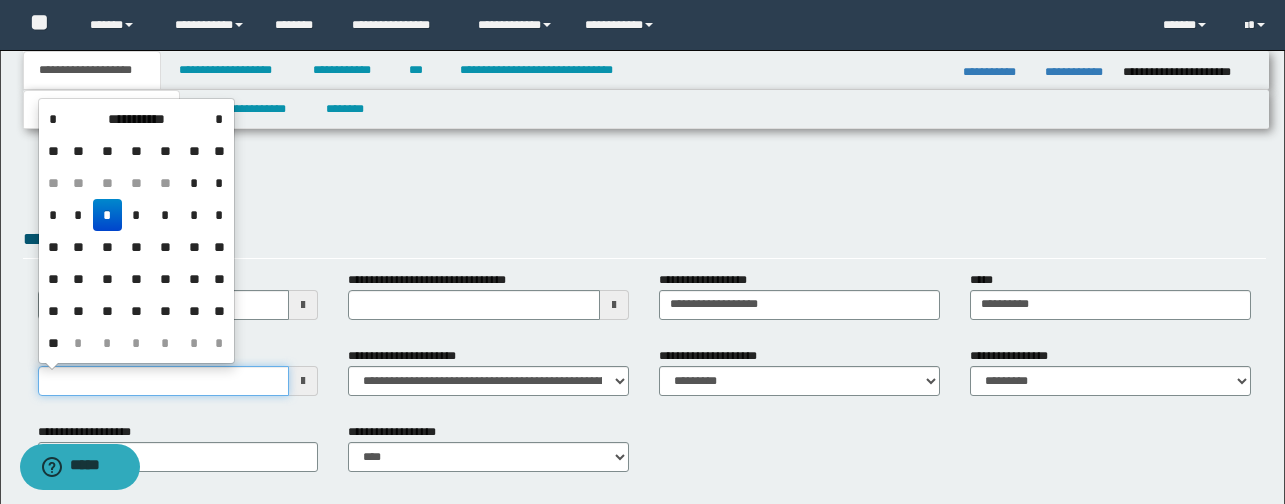 click on "**********" at bounding box center (164, 381) 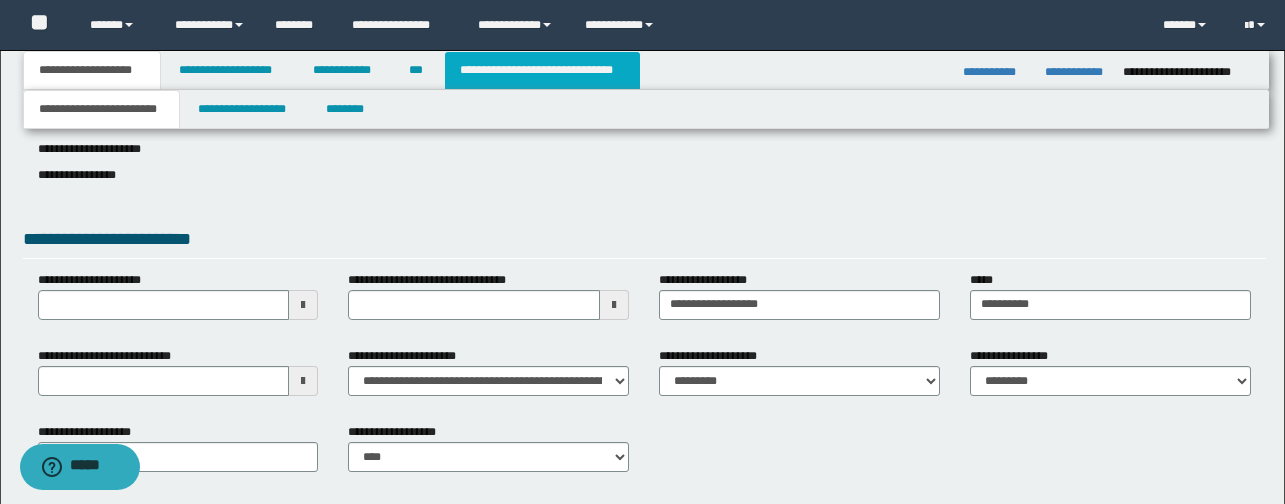 click on "**********" at bounding box center (542, 70) 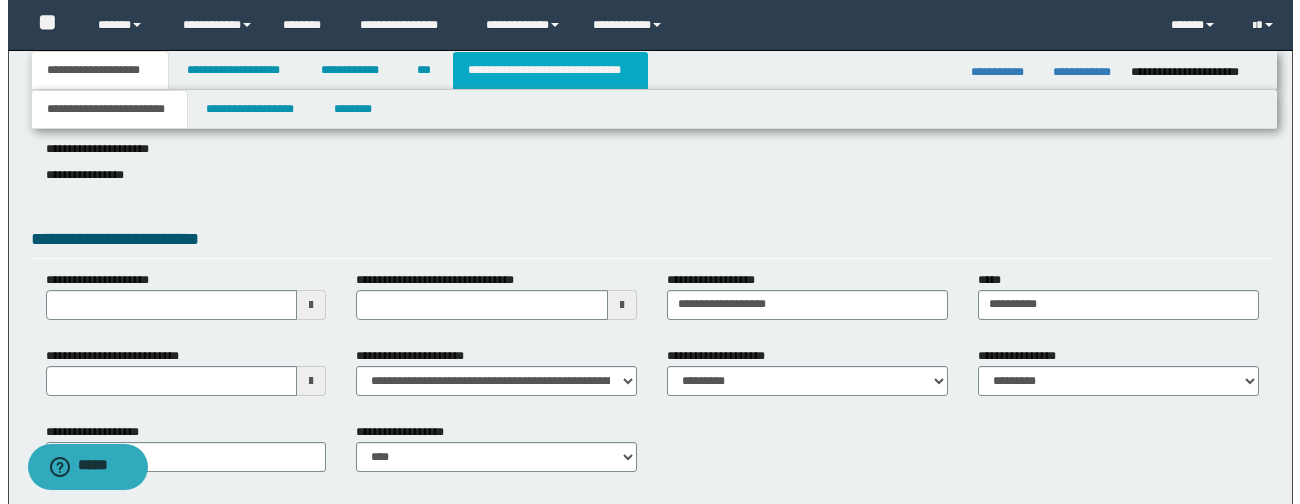 scroll, scrollTop: 0, scrollLeft: 0, axis: both 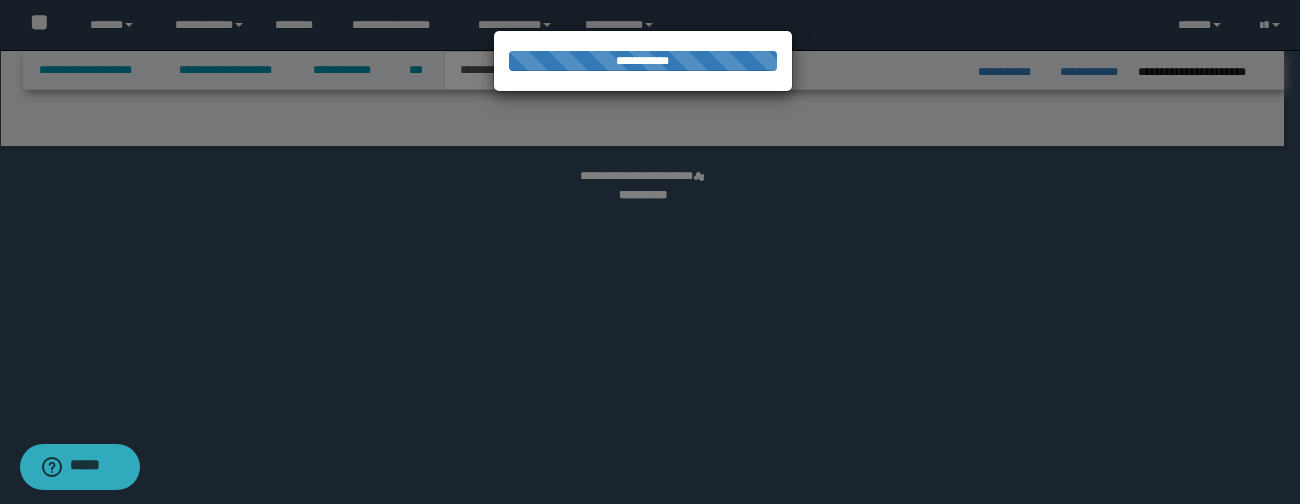 select on "*" 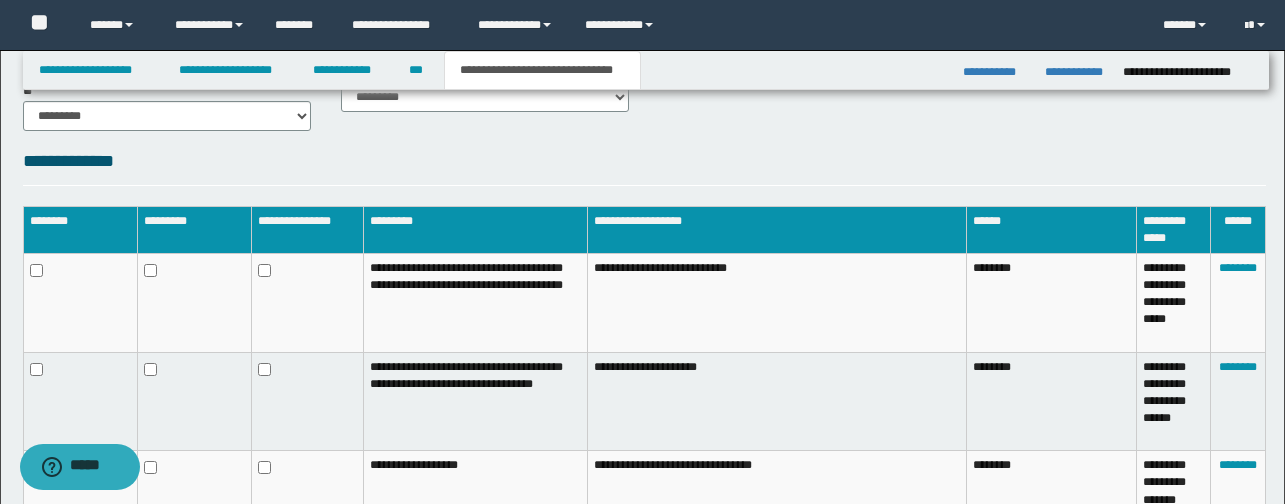 scroll, scrollTop: 924, scrollLeft: 0, axis: vertical 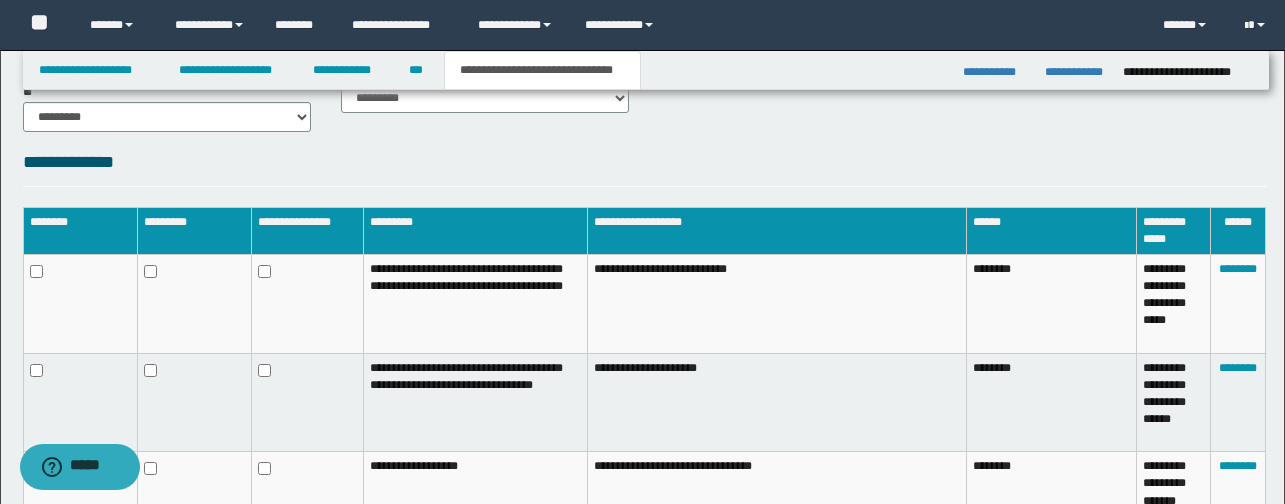 click on "**********" at bounding box center [996, 72] 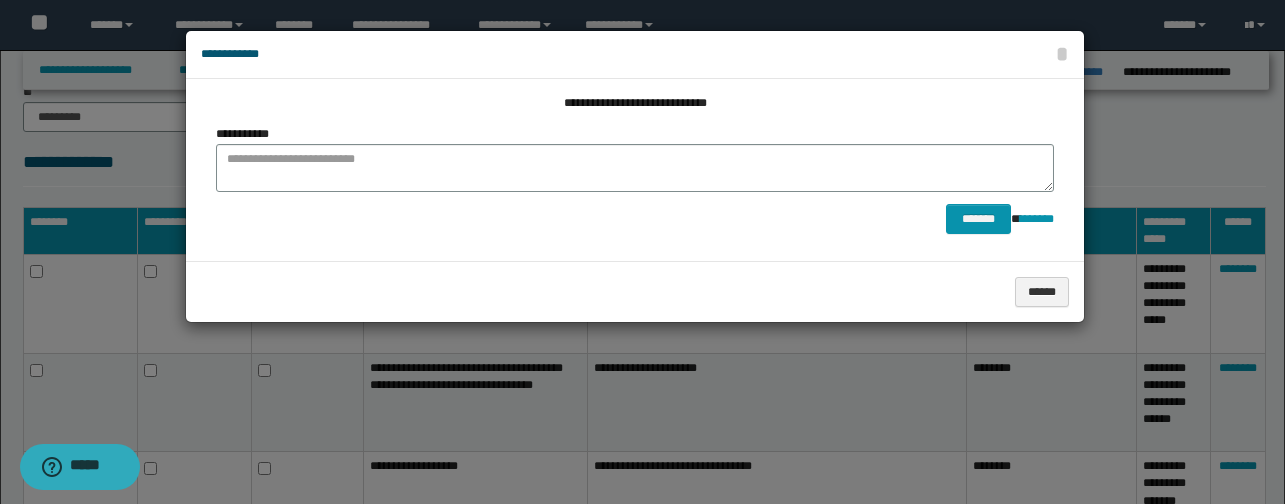 scroll, scrollTop: 911, scrollLeft: 0, axis: vertical 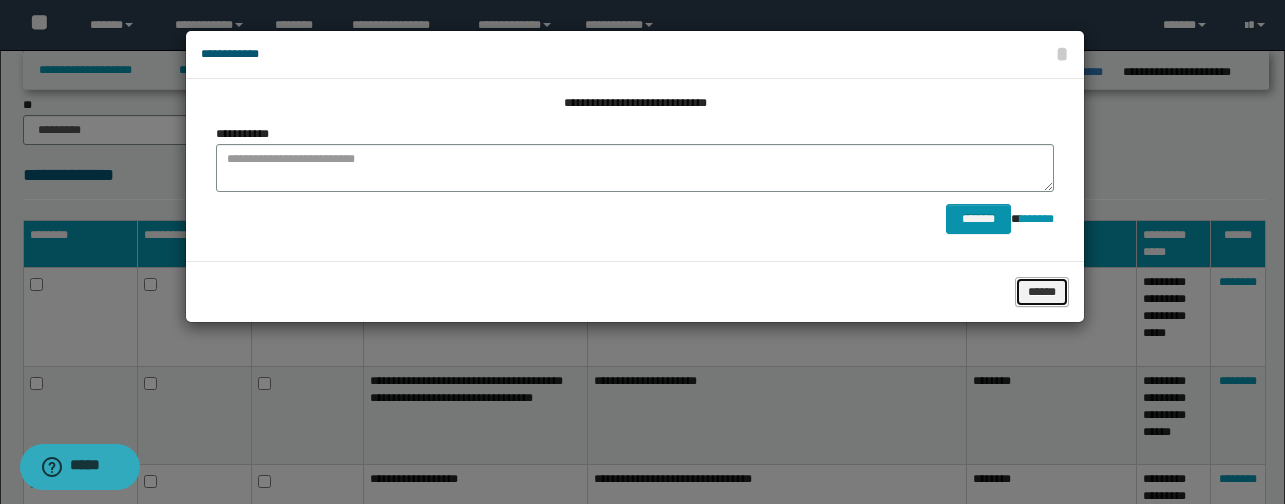 click on "******" at bounding box center (1042, 292) 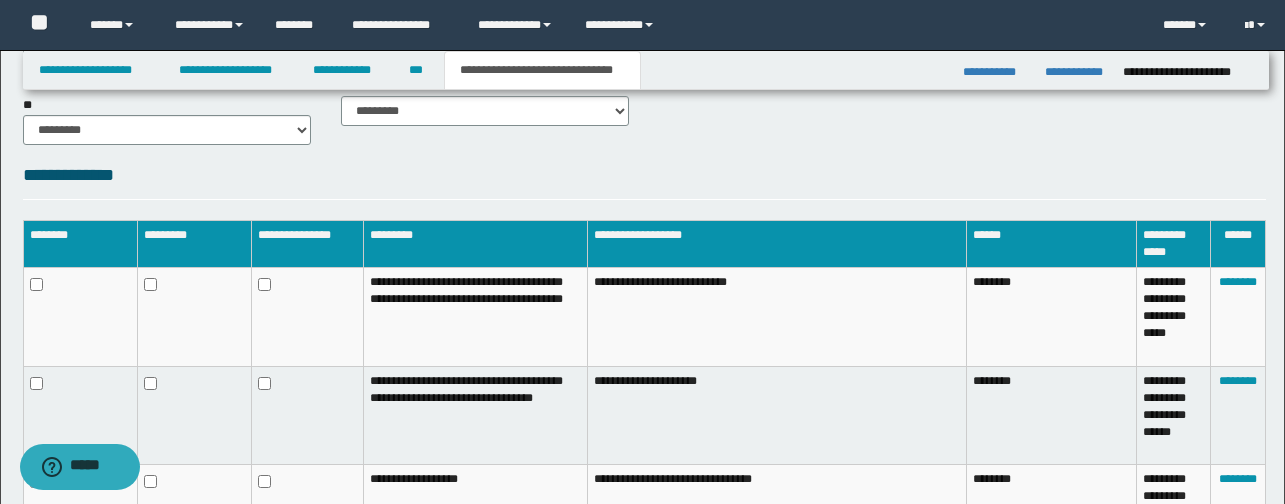 click on "**********" at bounding box center (996, 72) 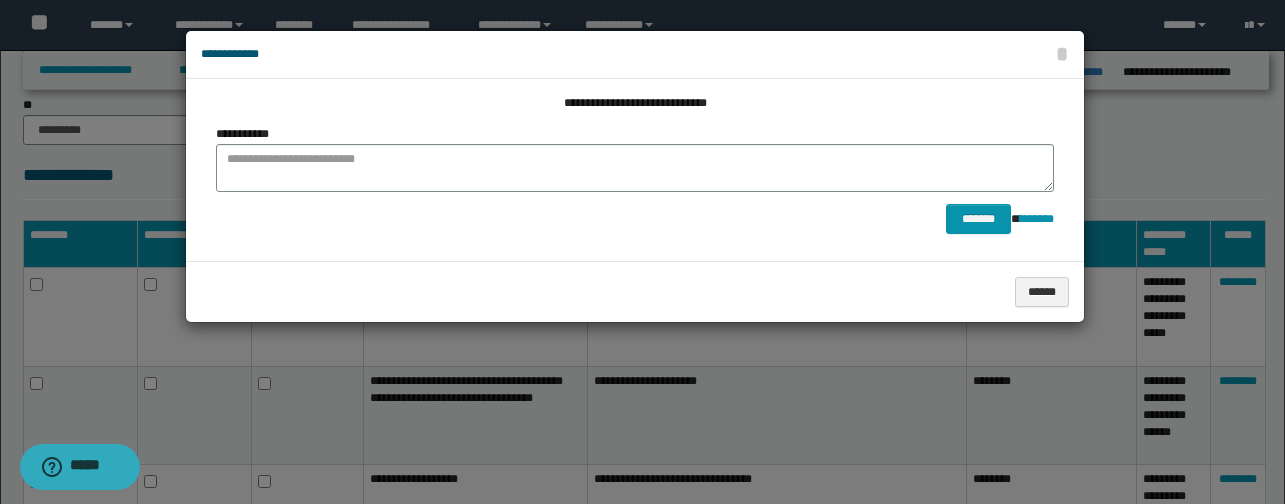 scroll, scrollTop: 1189, scrollLeft: 0, axis: vertical 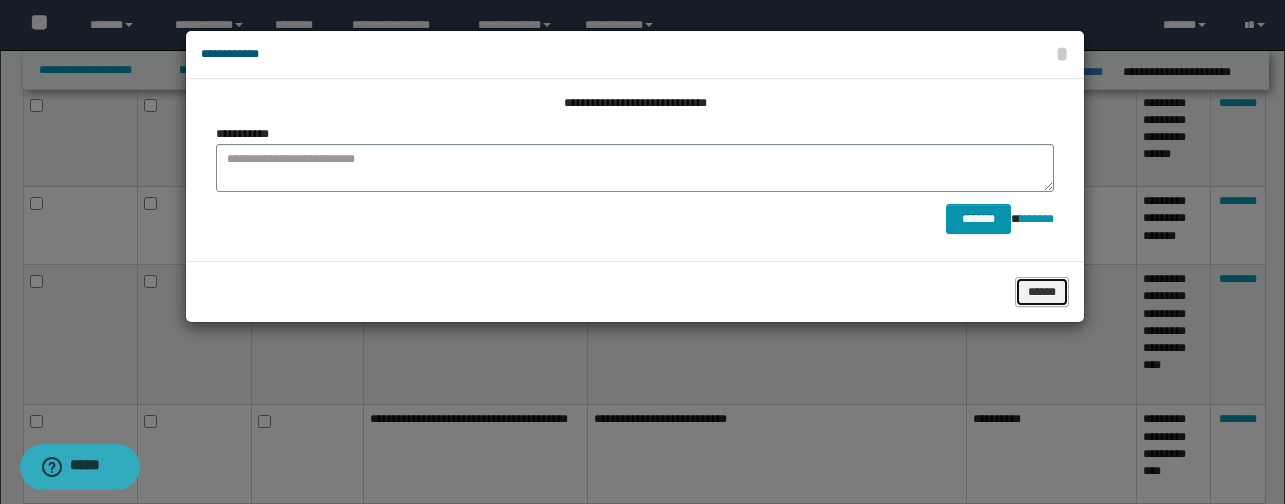 click on "******" at bounding box center [1042, 292] 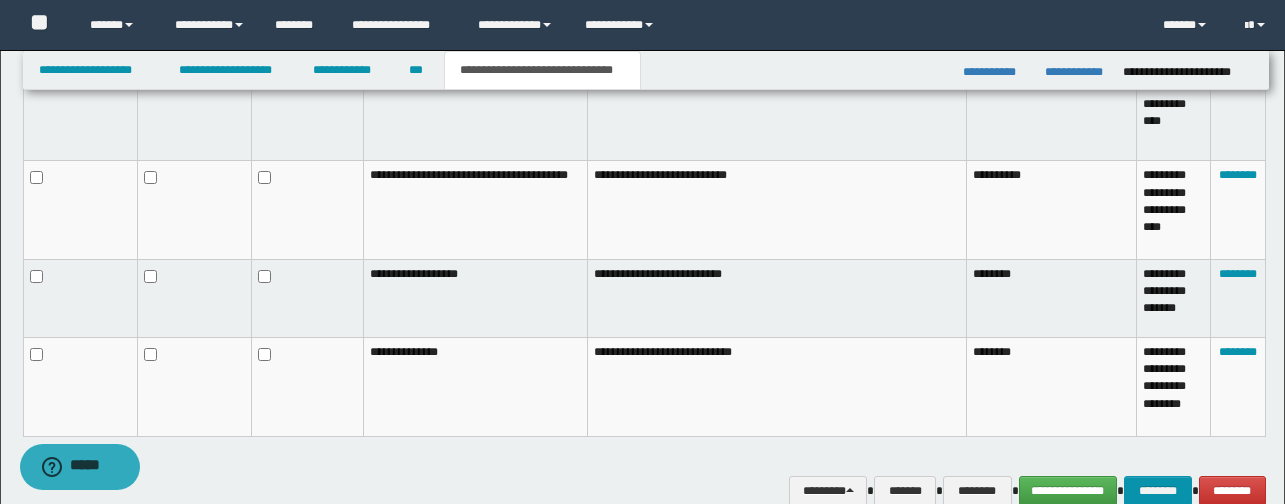 scroll, scrollTop: 1491, scrollLeft: 0, axis: vertical 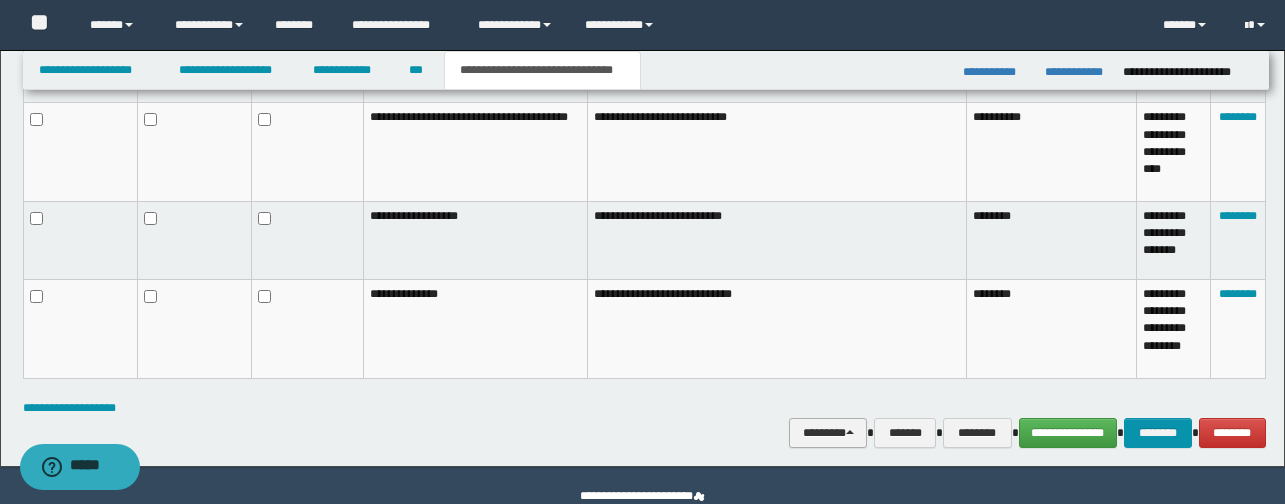 click on "********" at bounding box center (828, 433) 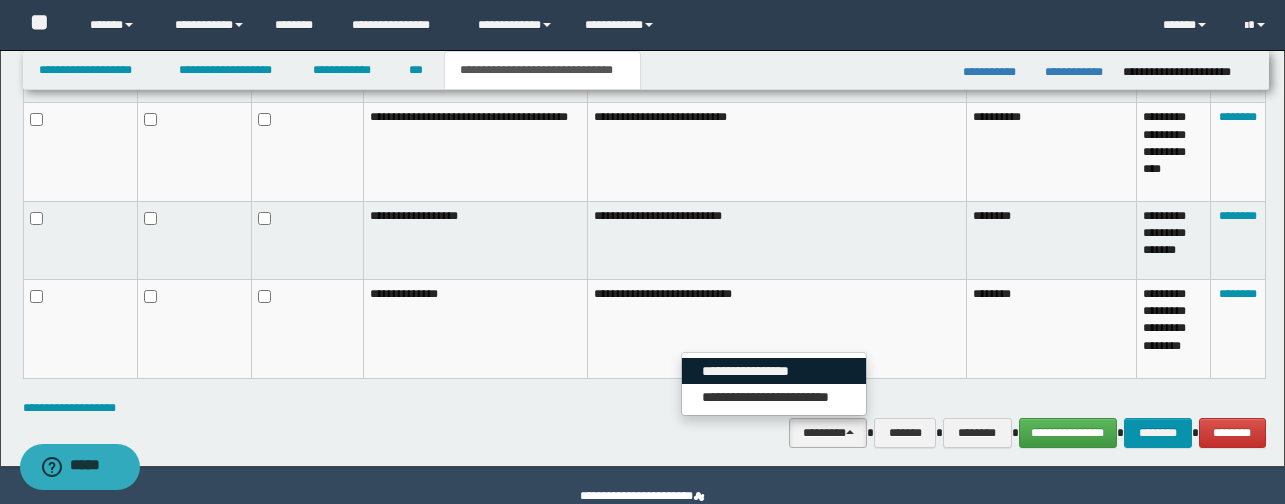 click on "**********" at bounding box center [774, 371] 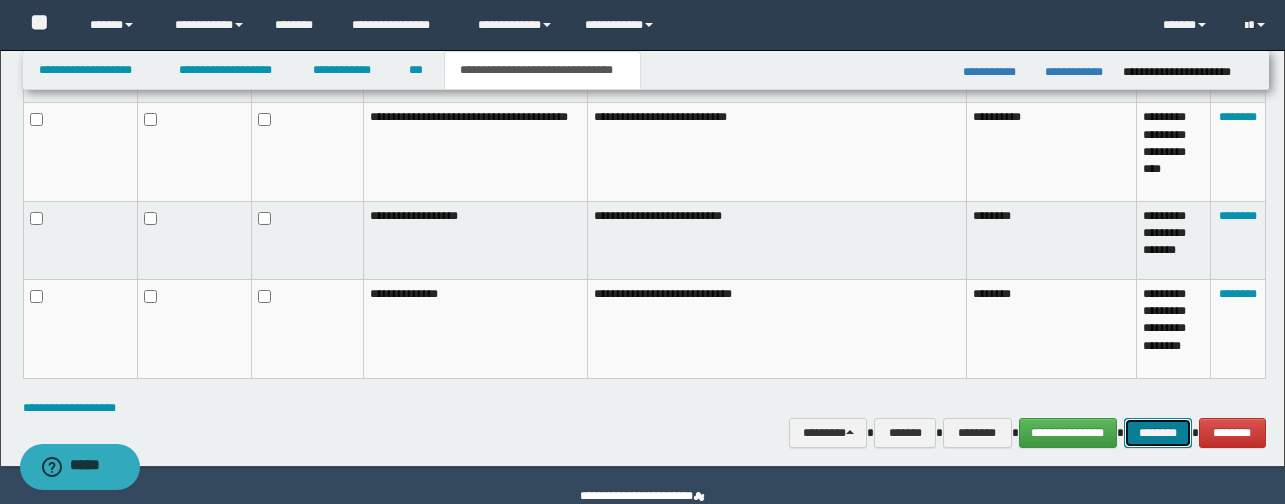 click on "********" at bounding box center [1158, 433] 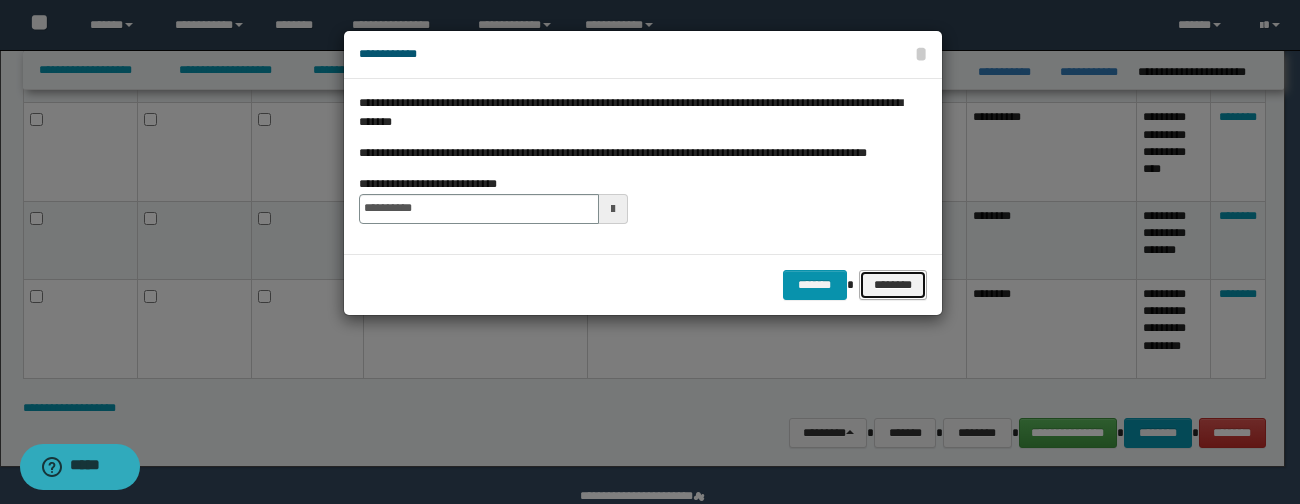 click on "********" at bounding box center [892, 285] 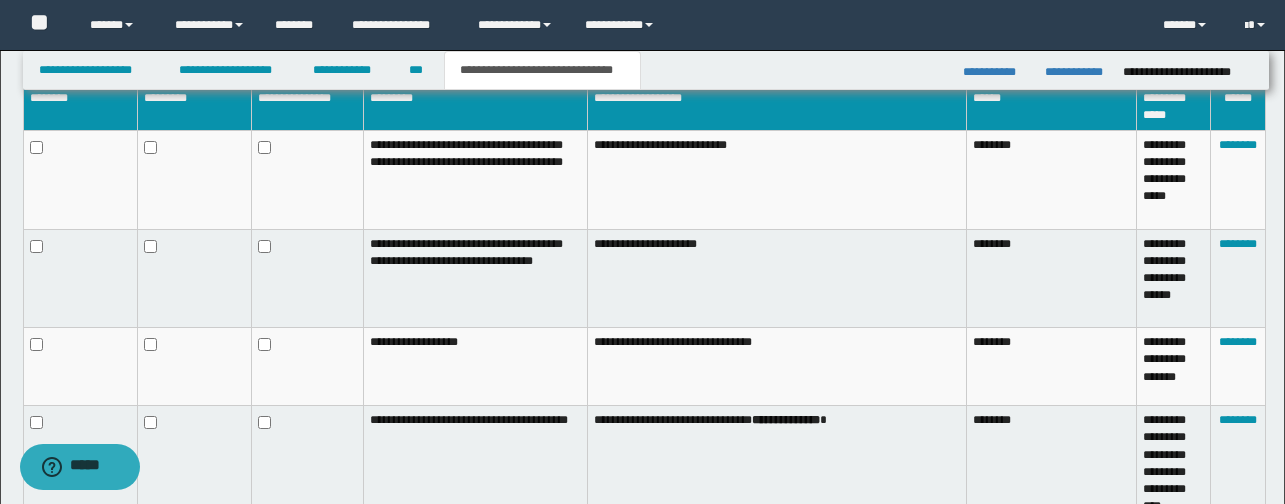 scroll, scrollTop: 1047, scrollLeft: 0, axis: vertical 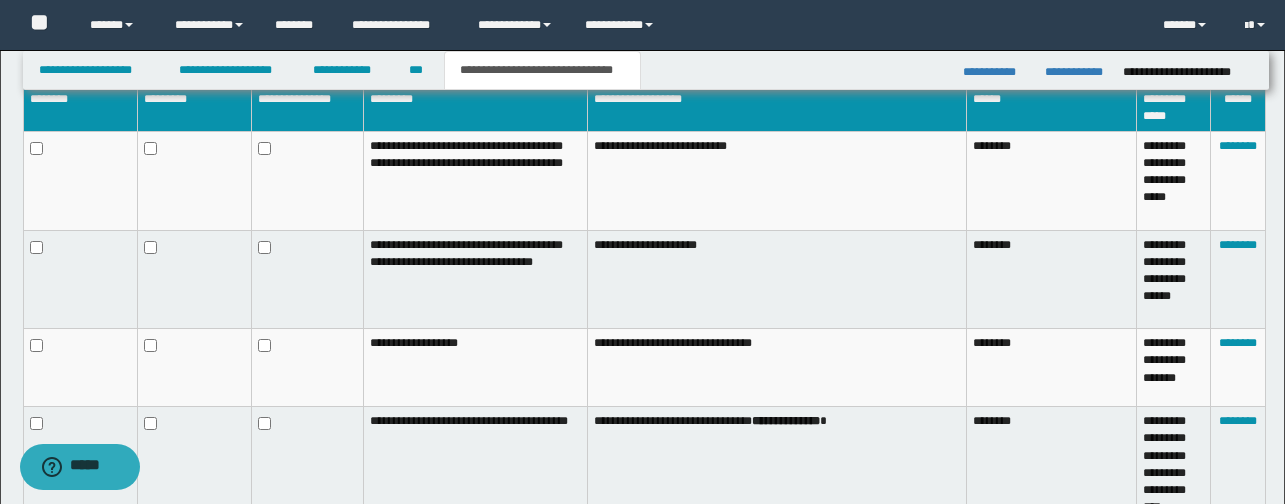 click at bounding box center [195, 180] 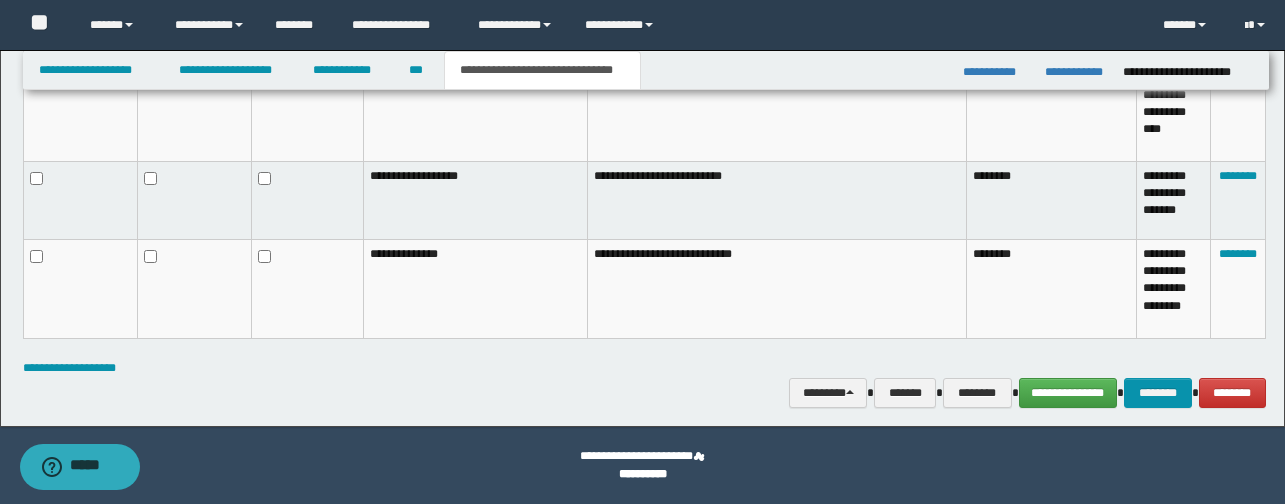 scroll, scrollTop: 1531, scrollLeft: 0, axis: vertical 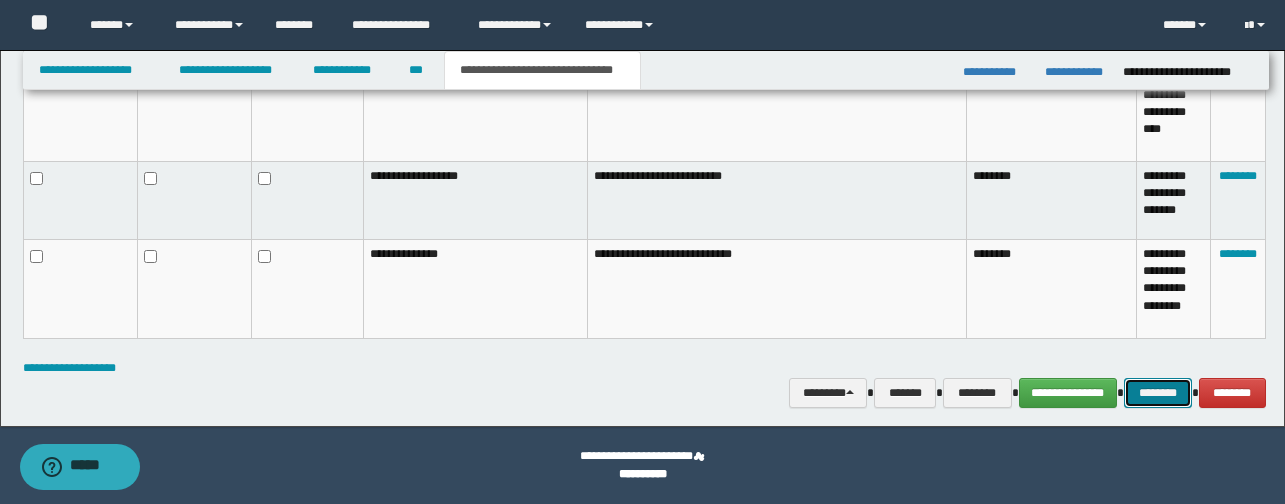 click on "********" at bounding box center (1158, 393) 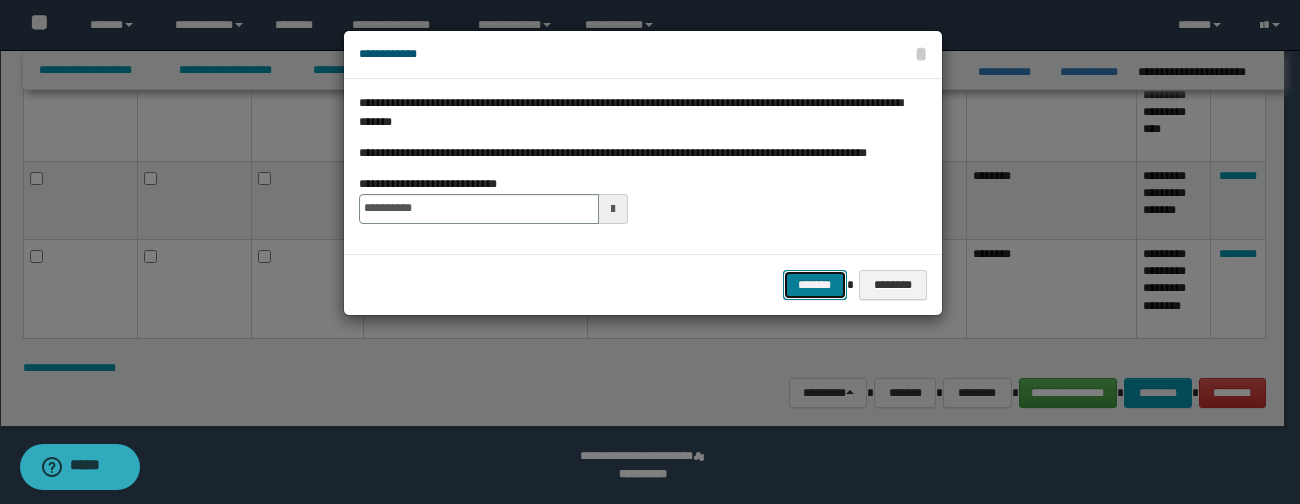 click on "*******" at bounding box center [815, 285] 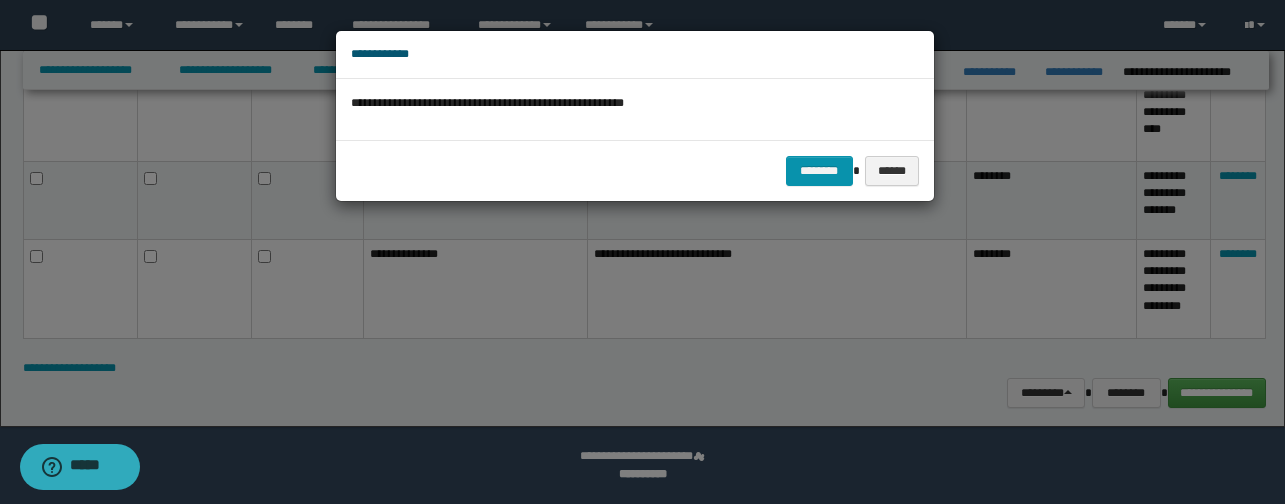 click on "********
******" at bounding box center [635, 170] 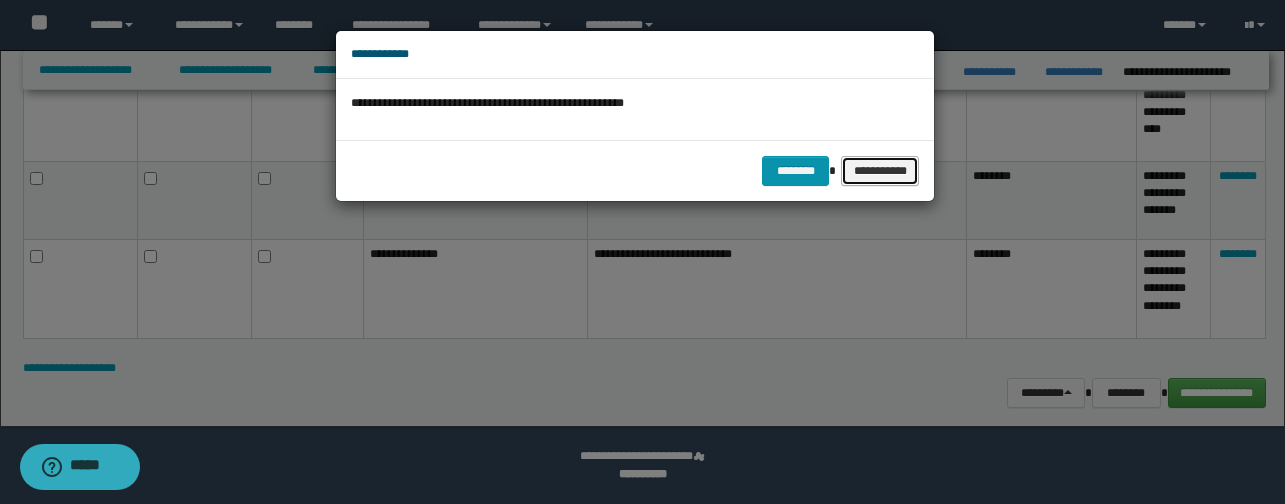 click on "**********" at bounding box center (880, 171) 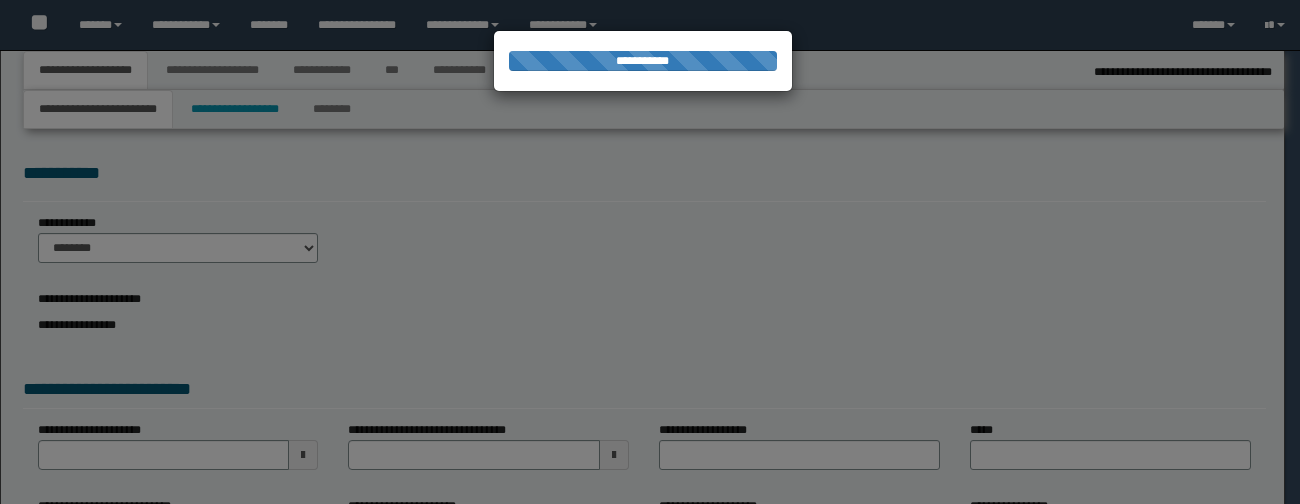 select on "*" 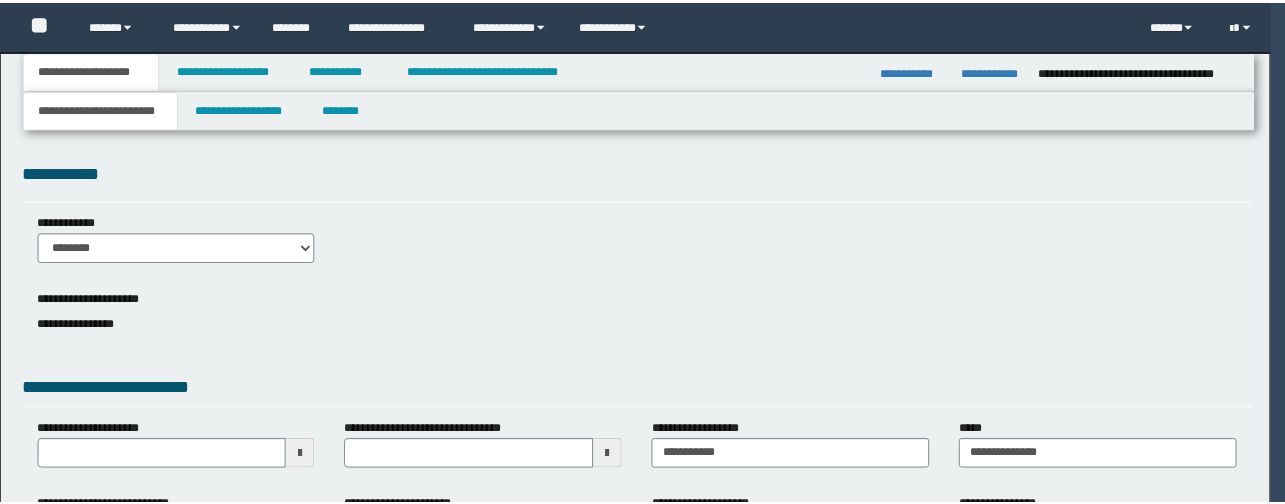 scroll, scrollTop: 0, scrollLeft: 0, axis: both 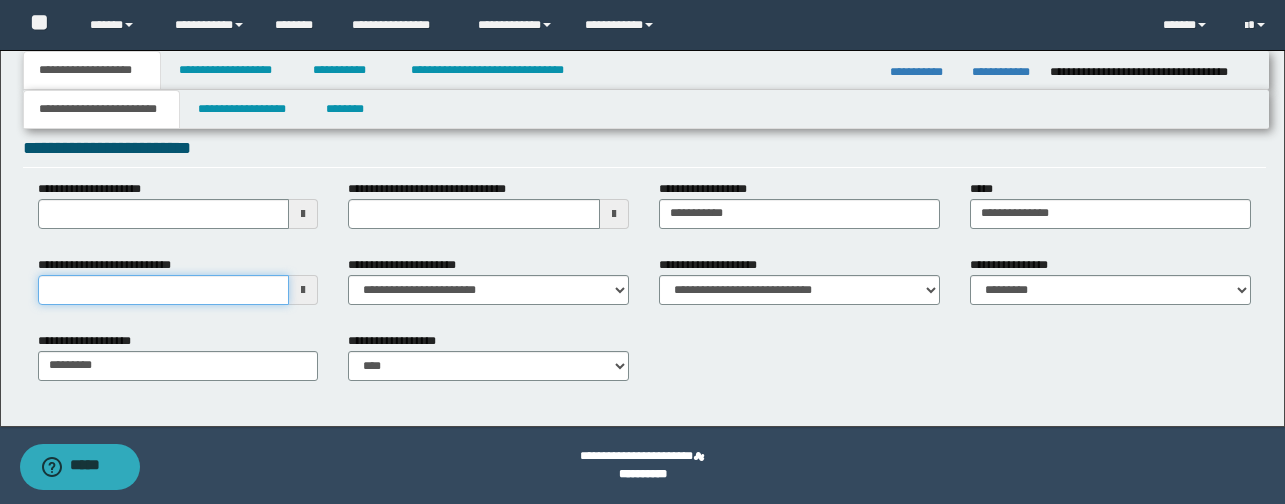 click on "**********" at bounding box center [164, 290] 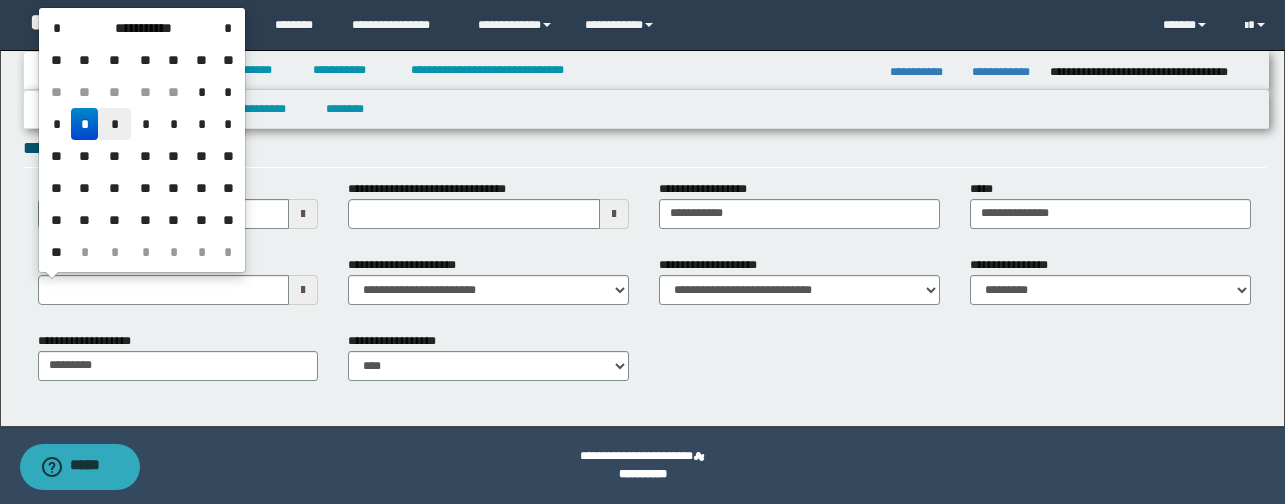 click on "*" at bounding box center [114, 124] 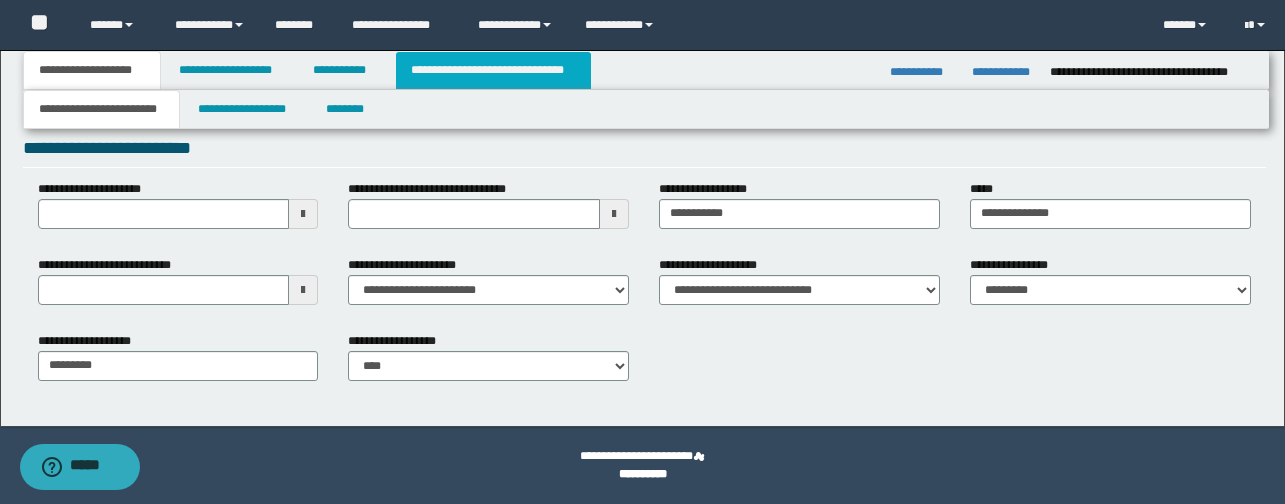 click on "**********" at bounding box center (493, 70) 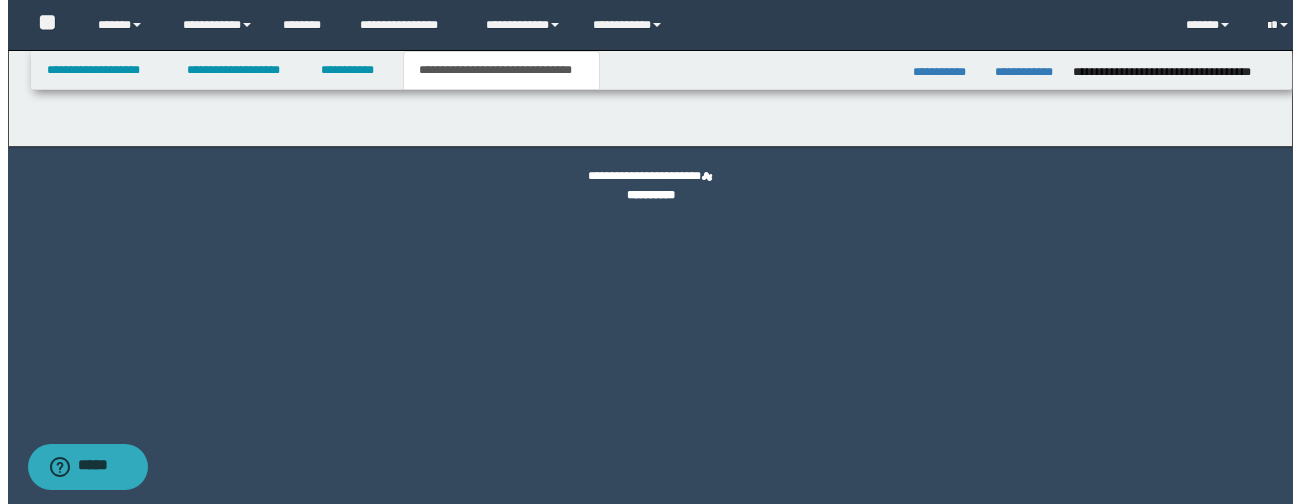 scroll, scrollTop: 0, scrollLeft: 0, axis: both 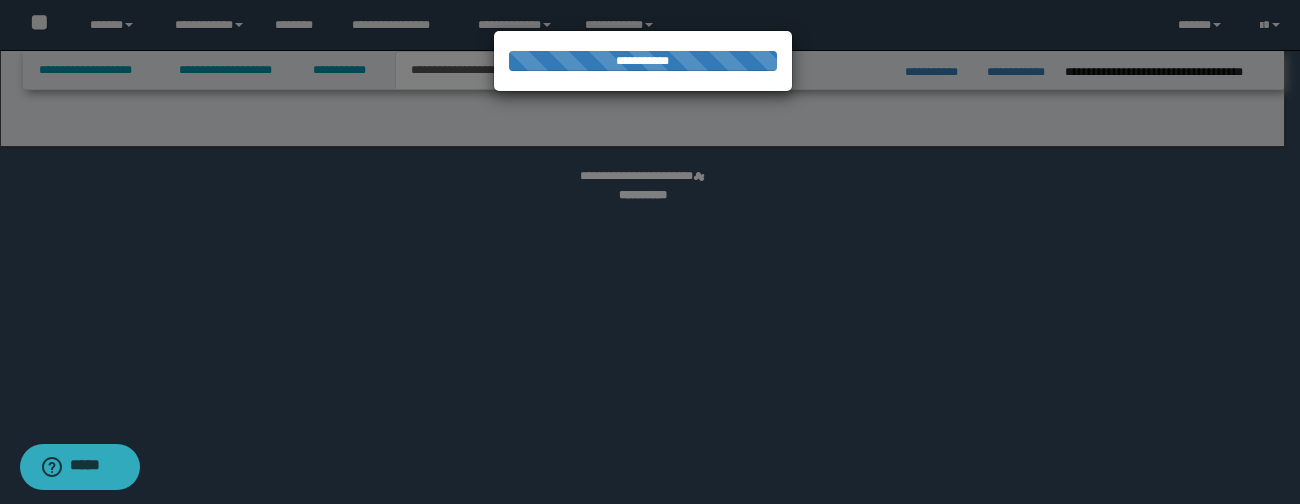 select on "*" 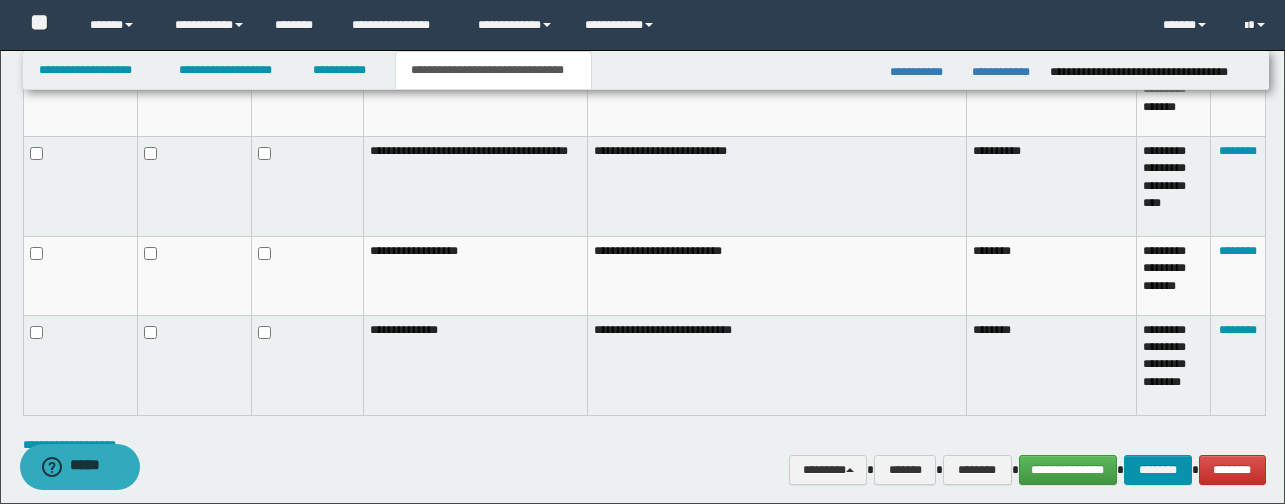 scroll, scrollTop: 1224, scrollLeft: 0, axis: vertical 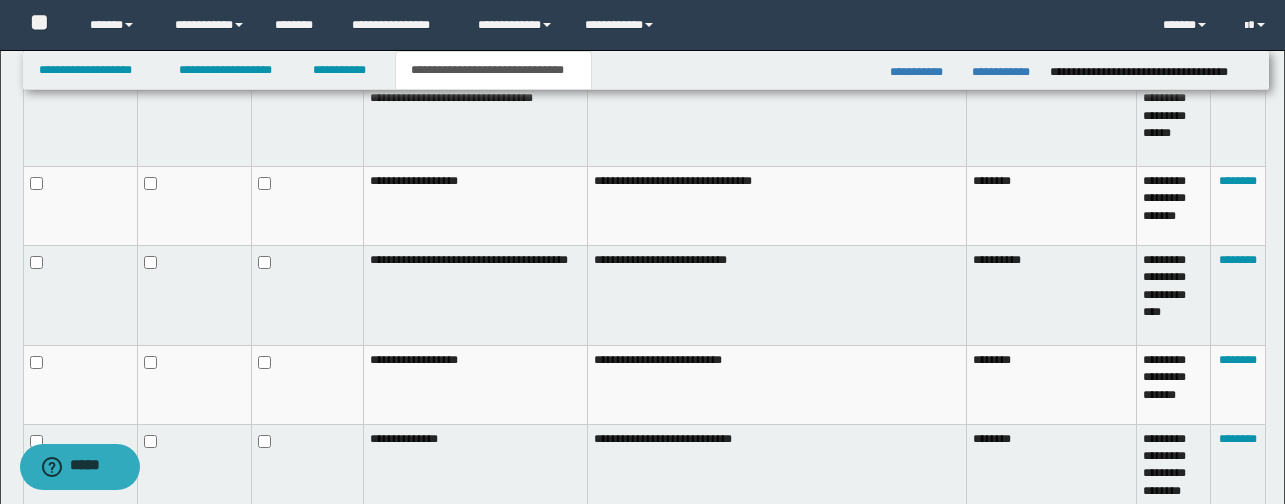 click at bounding box center (308, 206) 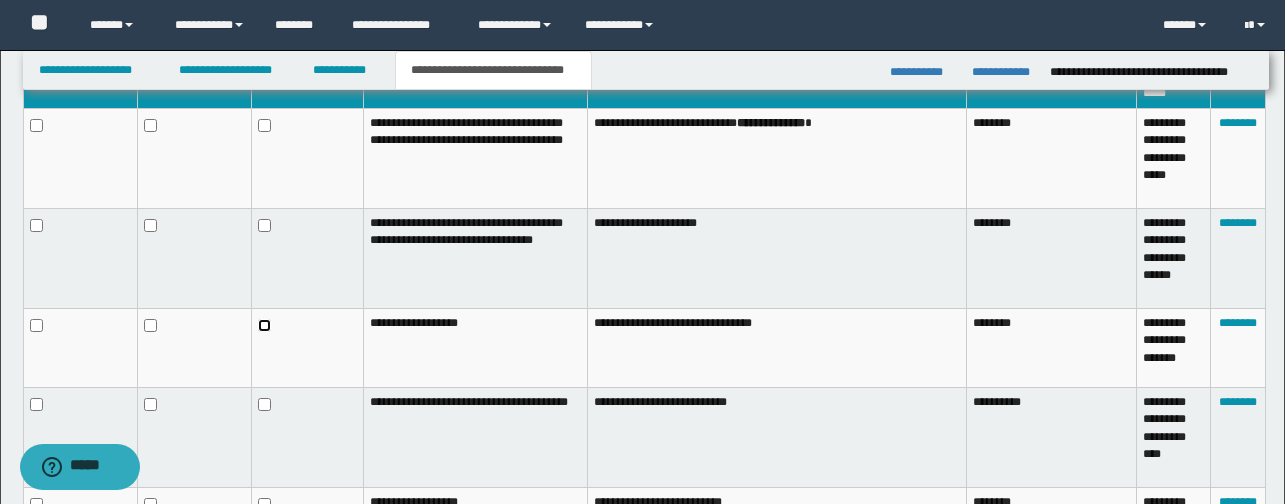 scroll, scrollTop: 894, scrollLeft: 0, axis: vertical 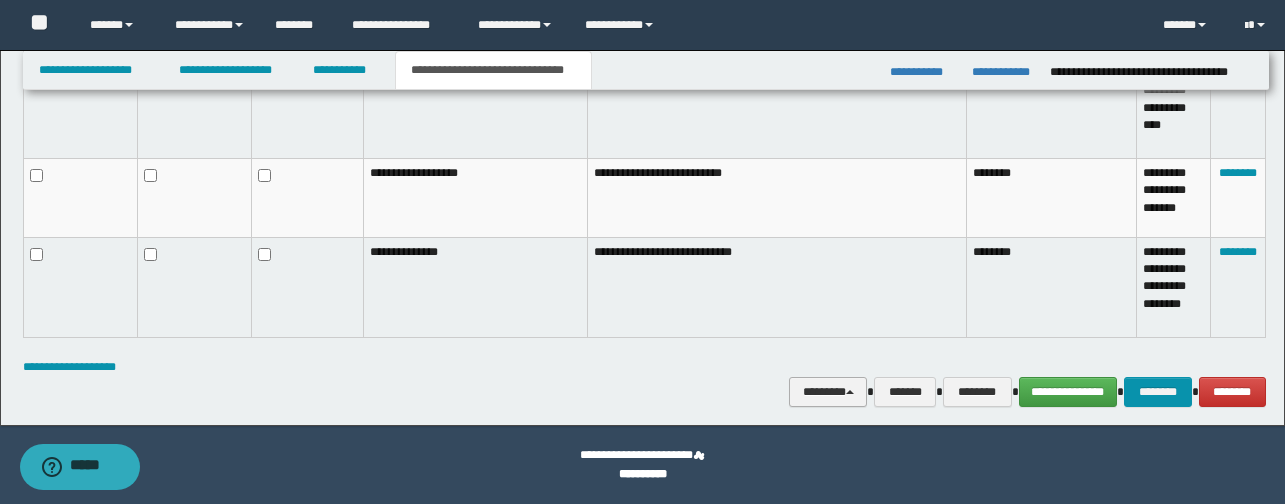 click on "********" at bounding box center [828, 392] 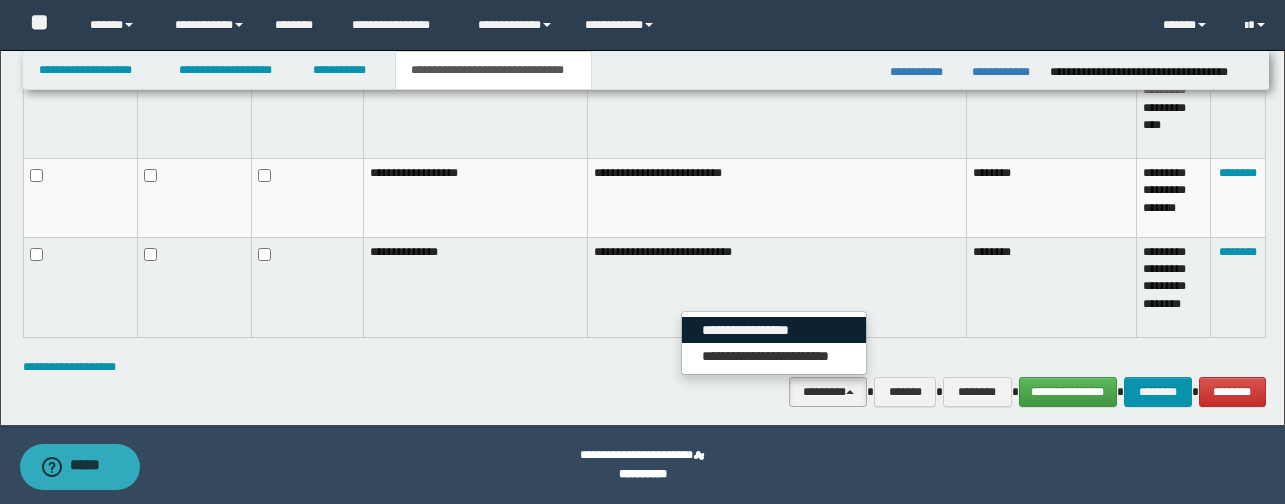 click on "**********" at bounding box center (774, 330) 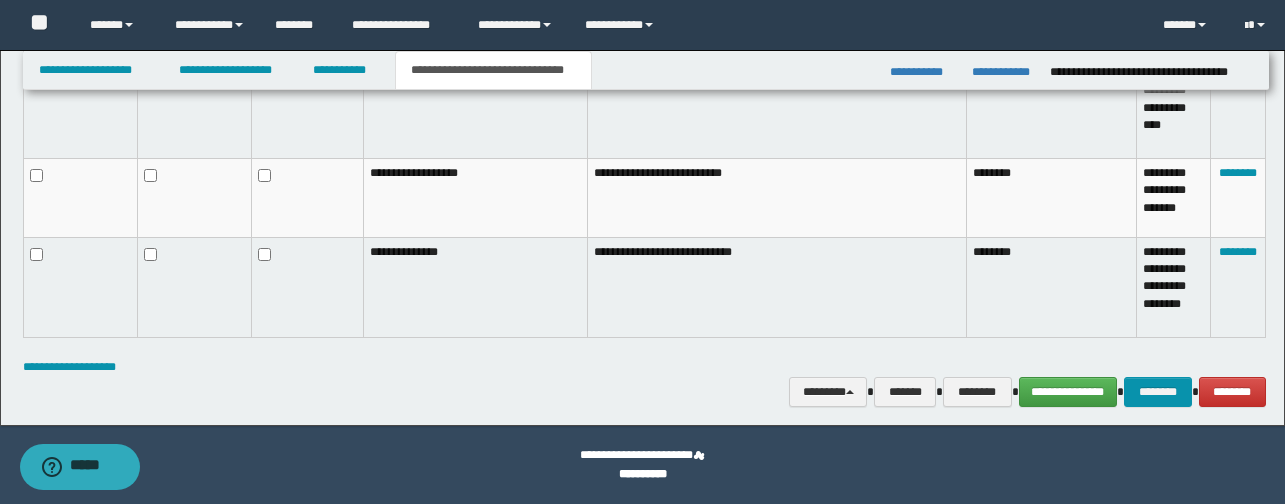 click on "**********" at bounding box center (646, 70) 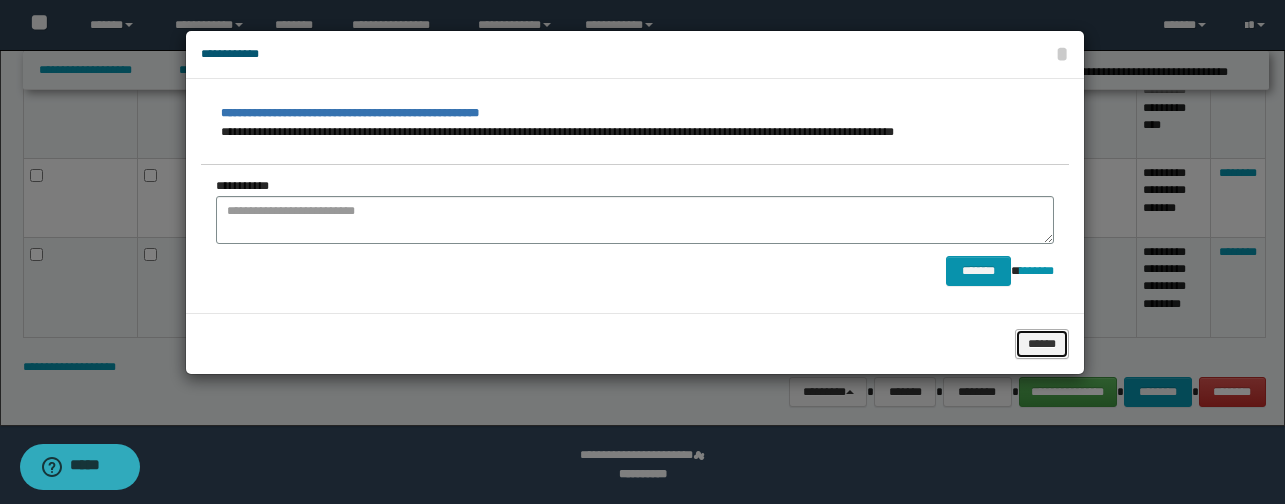 click on "******" at bounding box center [1042, 344] 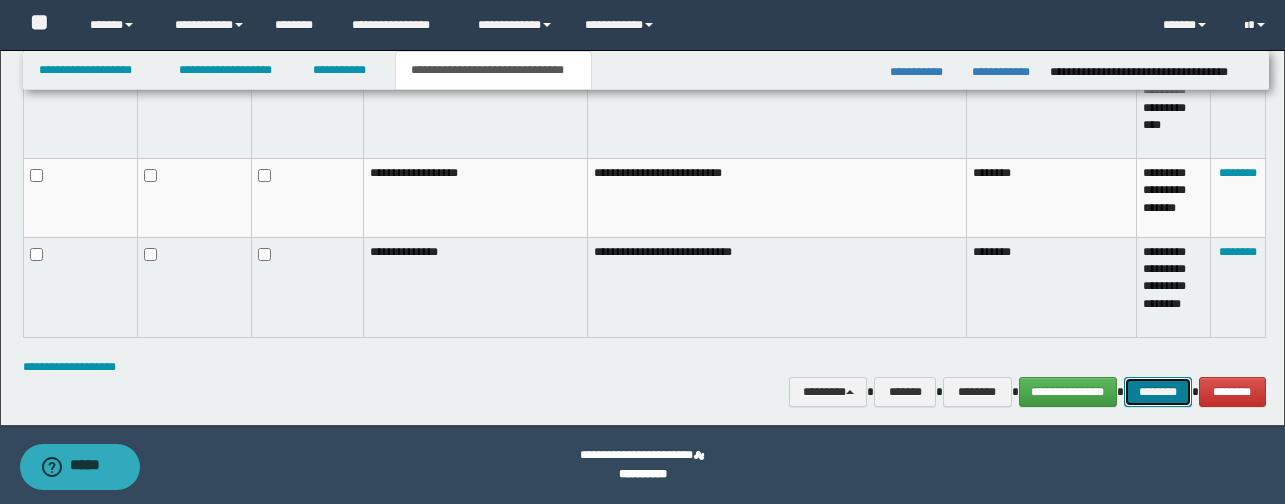 click on "********" at bounding box center [1158, 392] 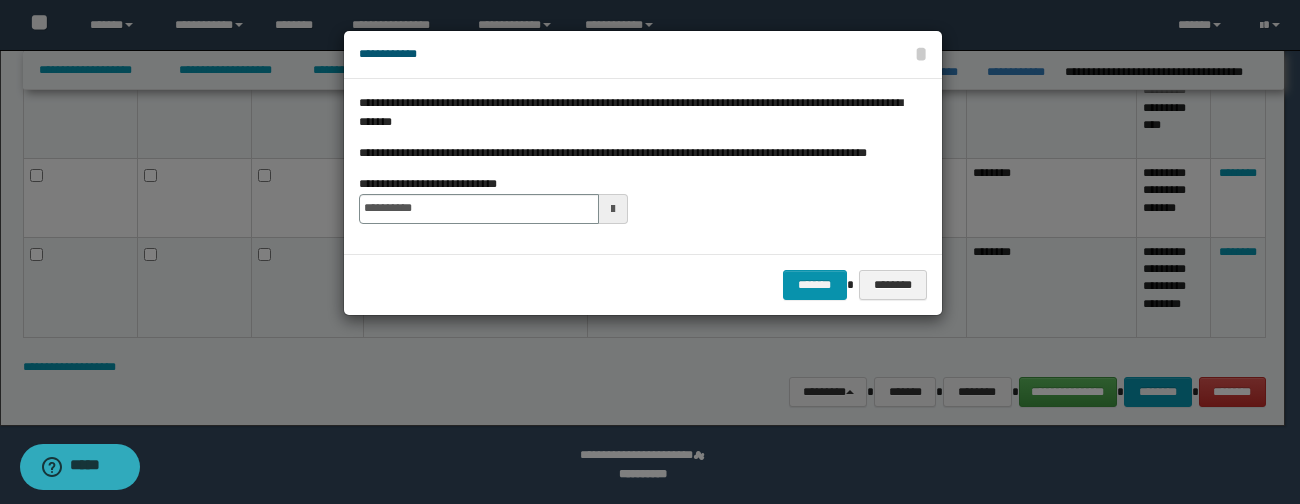 click on "*******
********" at bounding box center (643, 284) 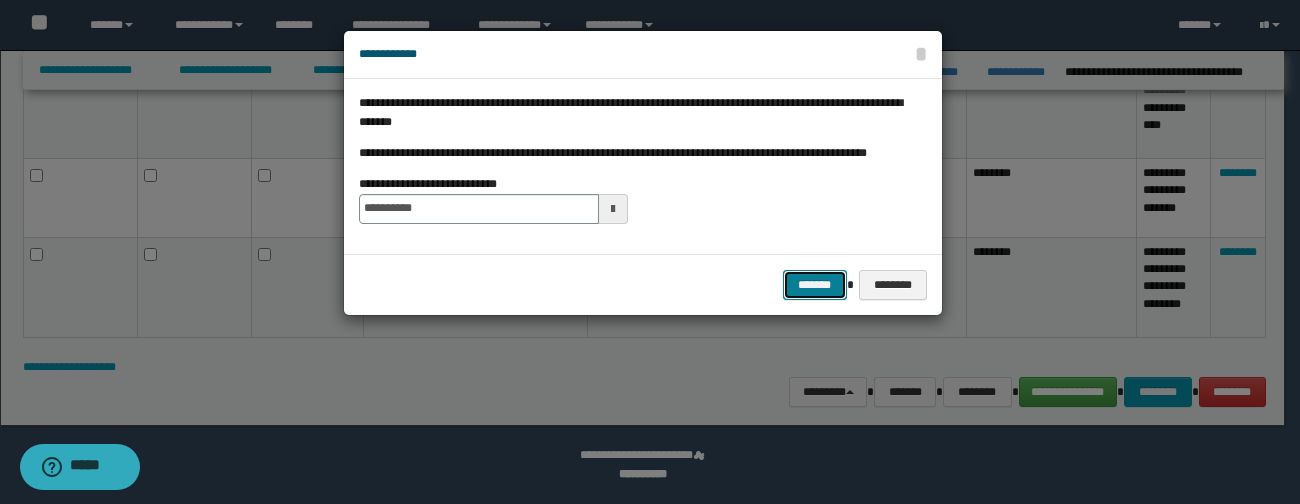 click on "*******" at bounding box center (815, 285) 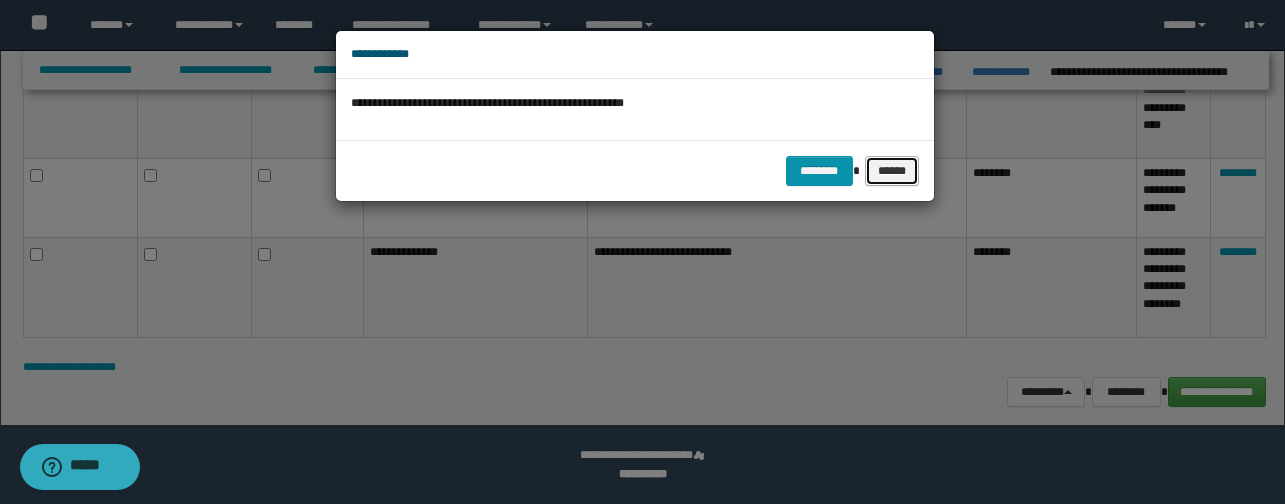 click on "******" at bounding box center [892, 171] 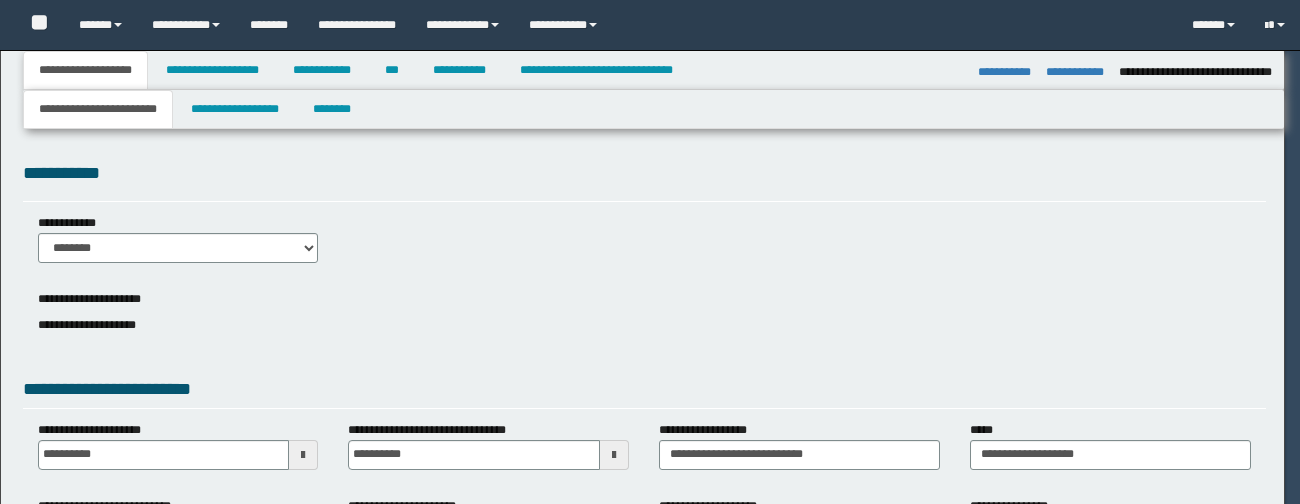 select on "*" 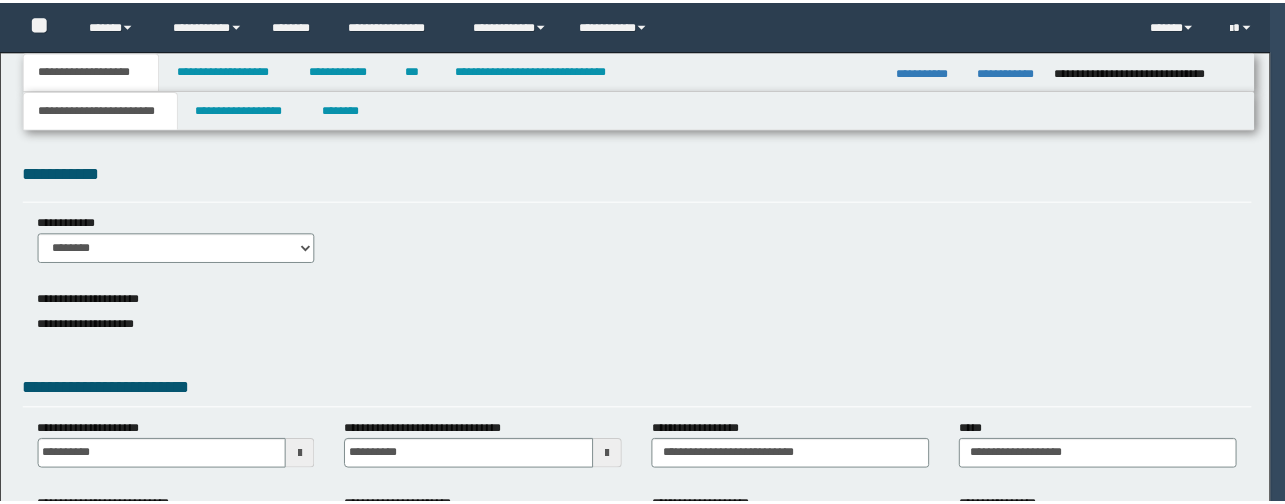 scroll, scrollTop: 0, scrollLeft: 0, axis: both 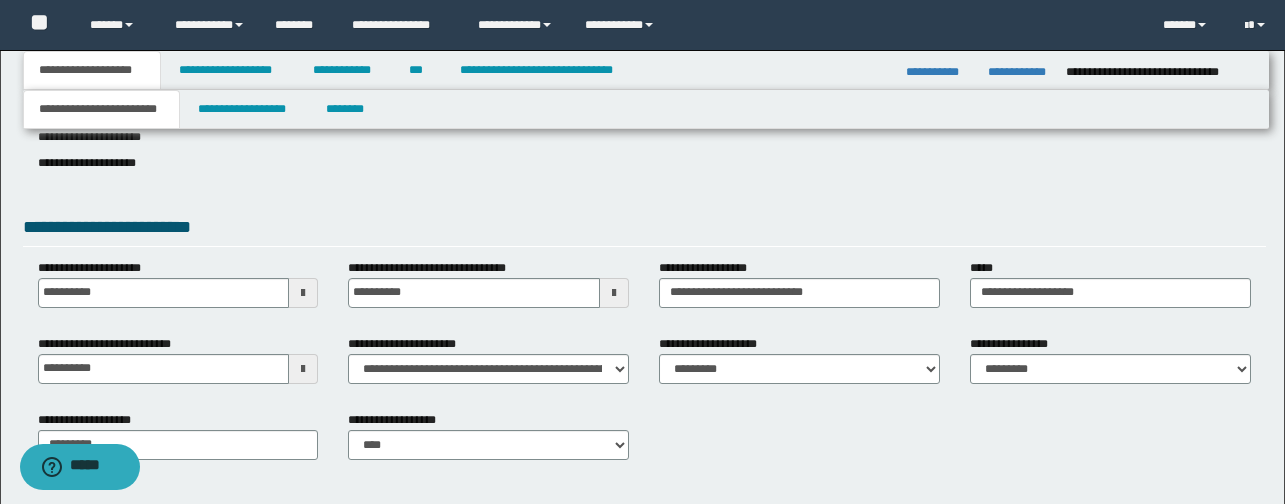click on "**********" at bounding box center [116, 344] 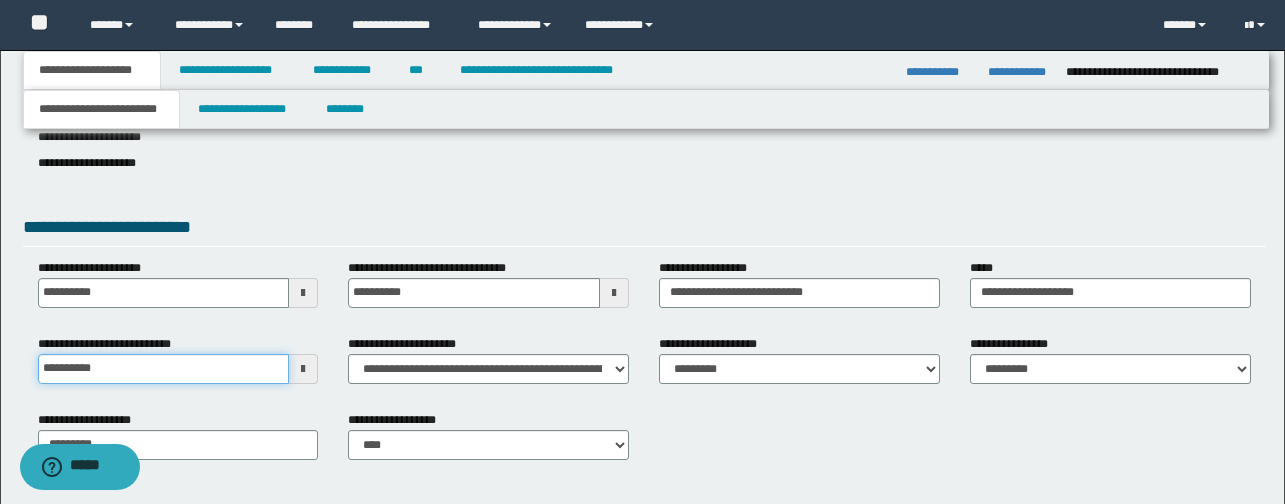 click on "**********" at bounding box center [164, 369] 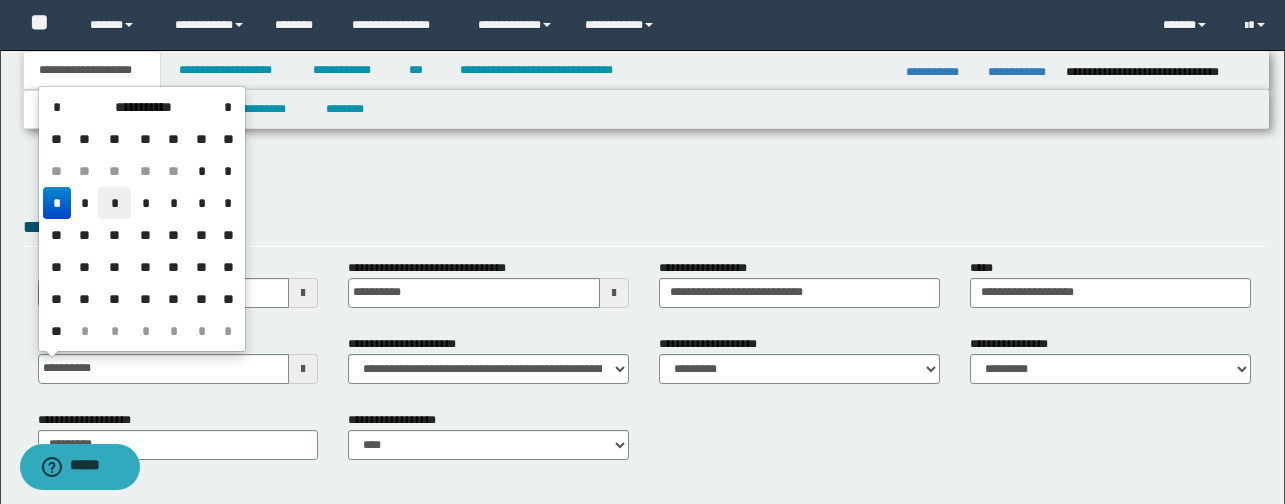 click on "*" at bounding box center [114, 203] 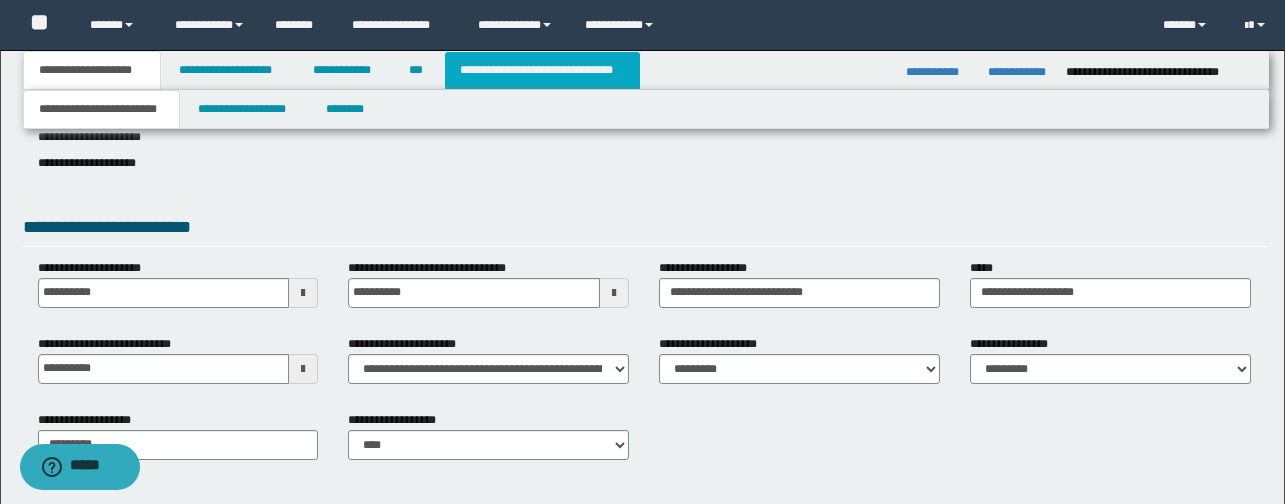 click on "**********" at bounding box center [542, 70] 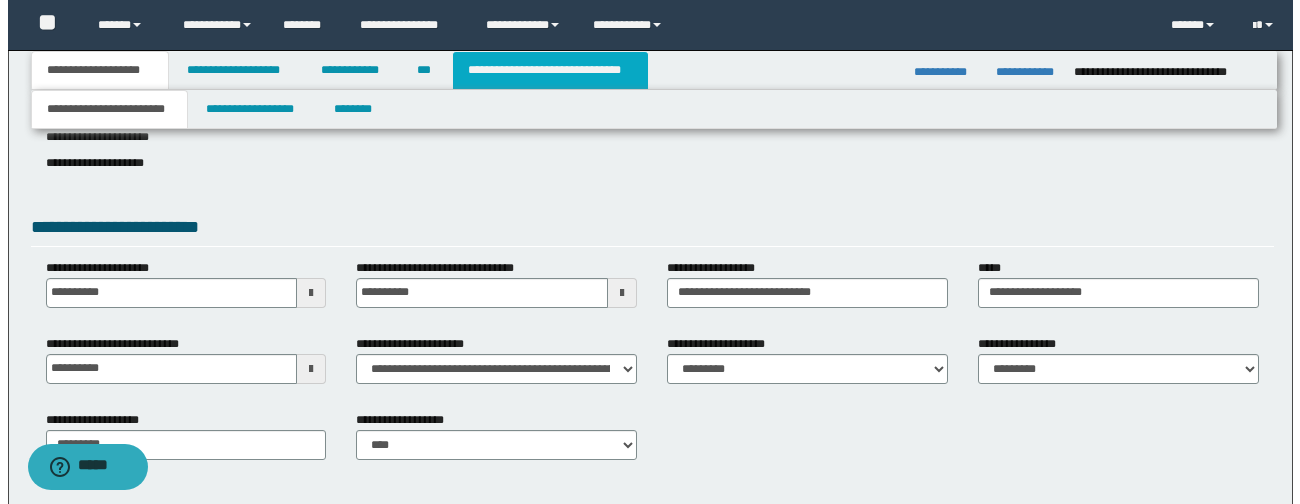 scroll, scrollTop: 0, scrollLeft: 0, axis: both 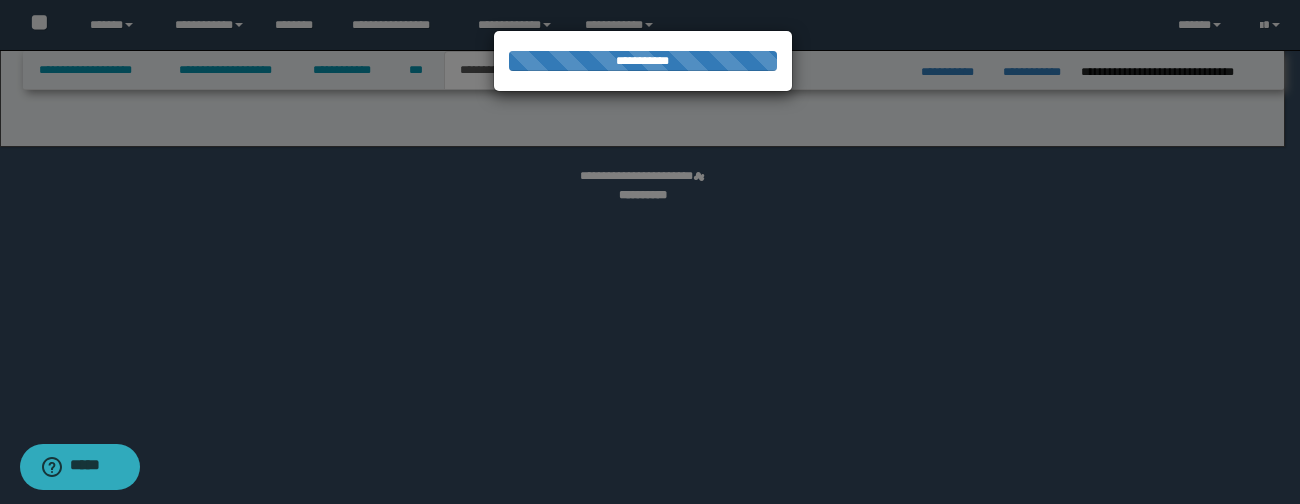 select on "*" 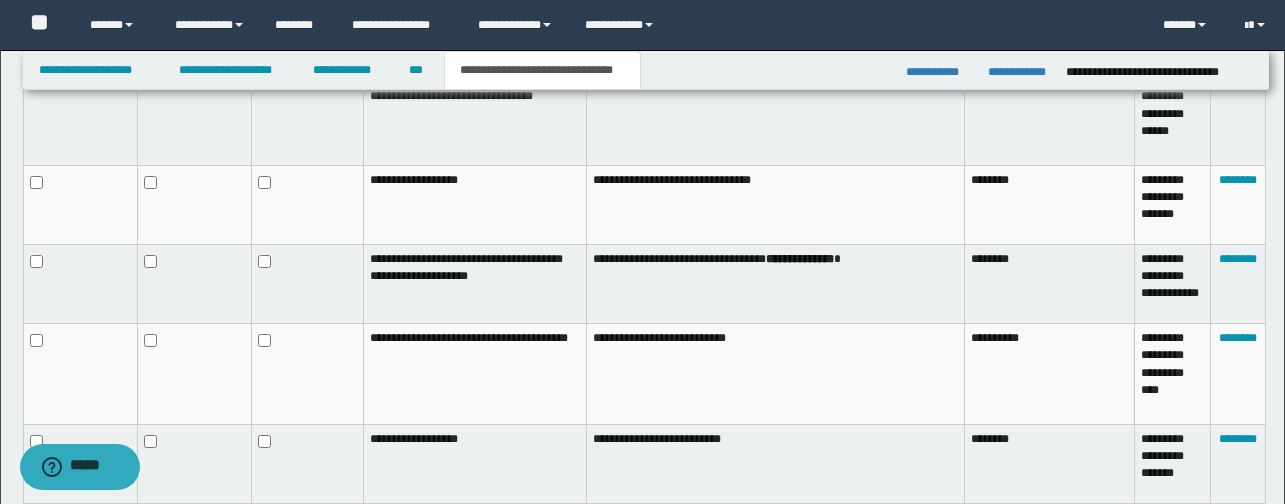 scroll, scrollTop: 1200, scrollLeft: 0, axis: vertical 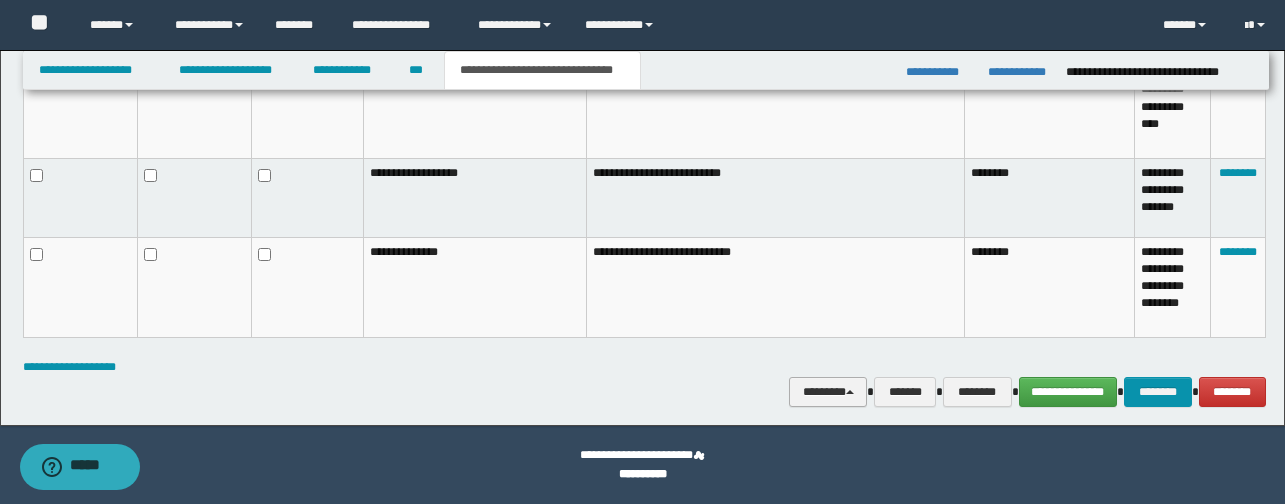 click on "********" at bounding box center [828, 392] 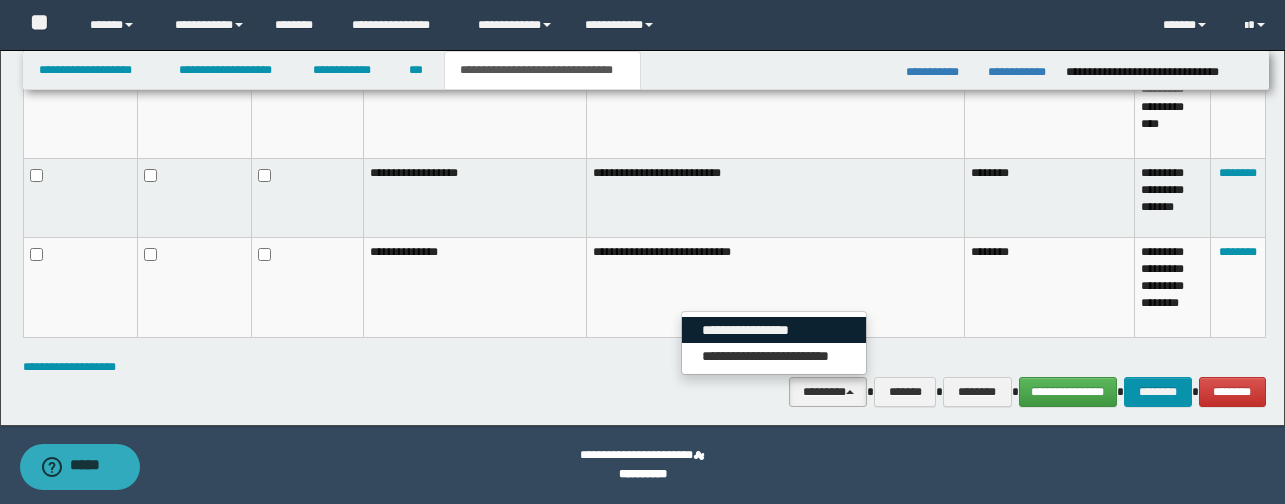 click on "**********" at bounding box center [774, 330] 